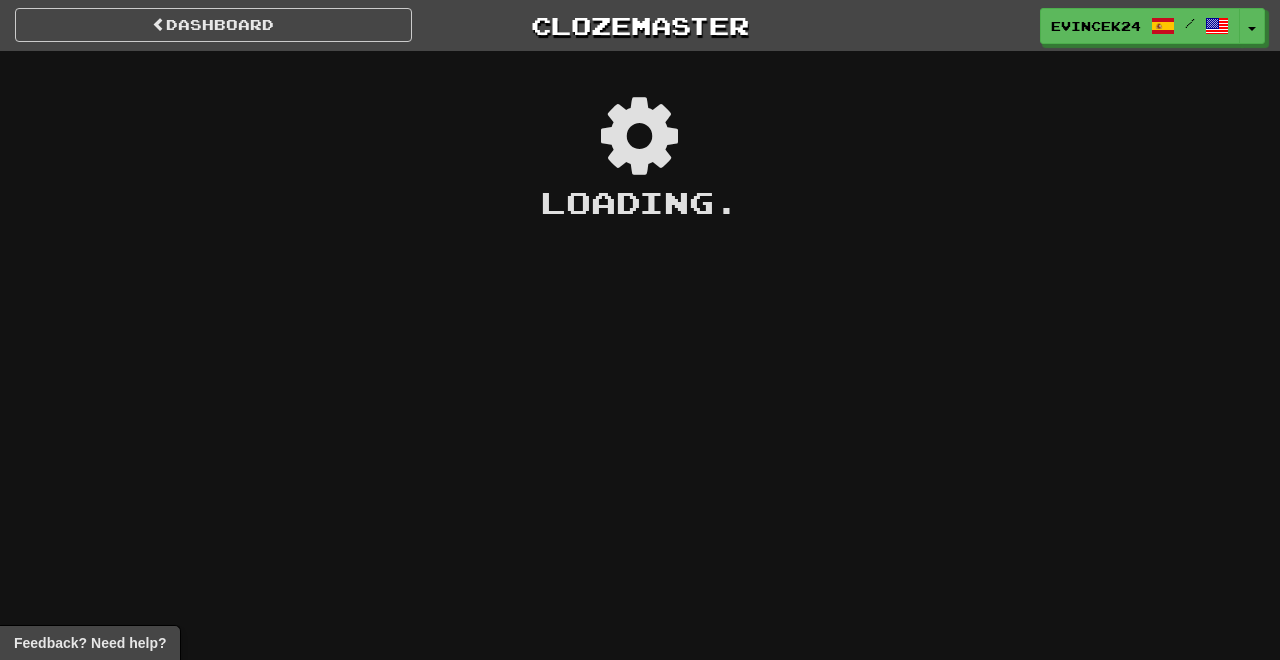 scroll, scrollTop: 0, scrollLeft: 0, axis: both 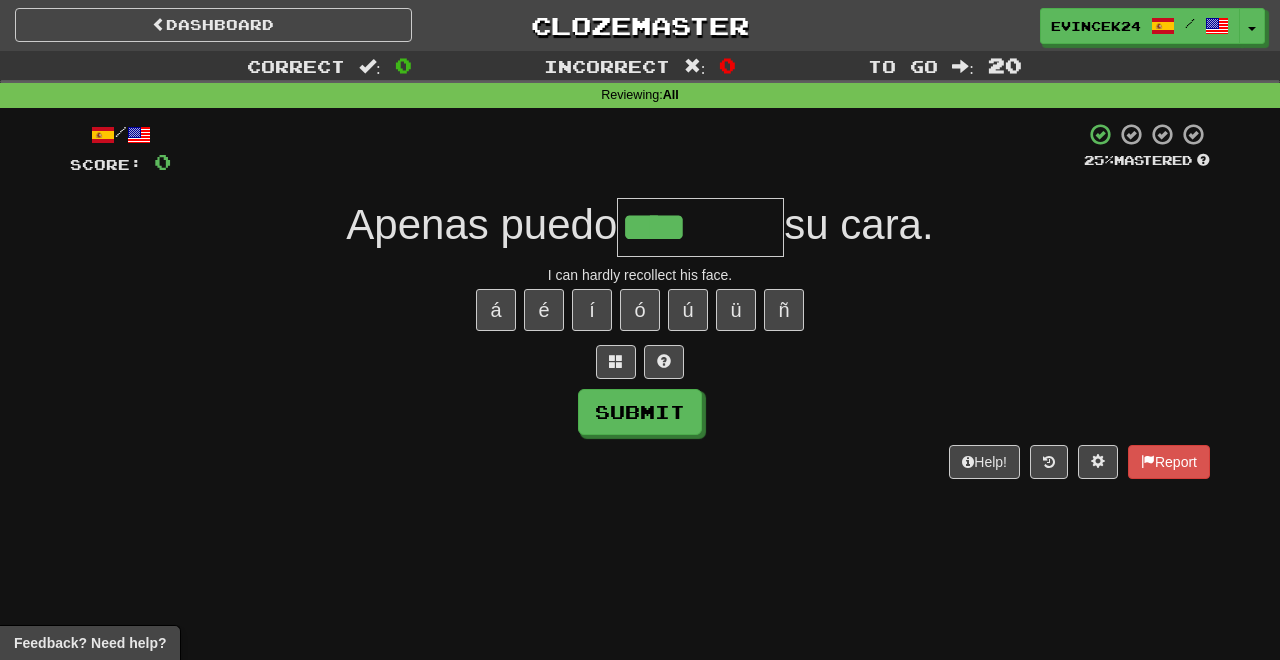 type on "********" 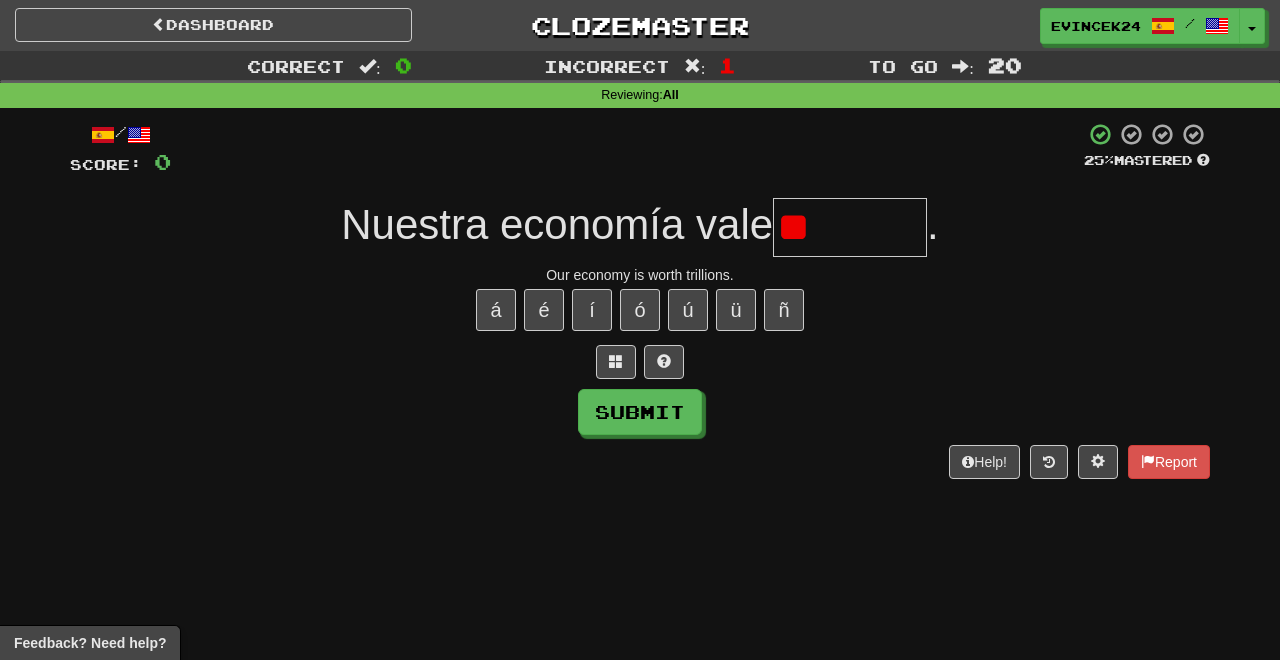 type on "*" 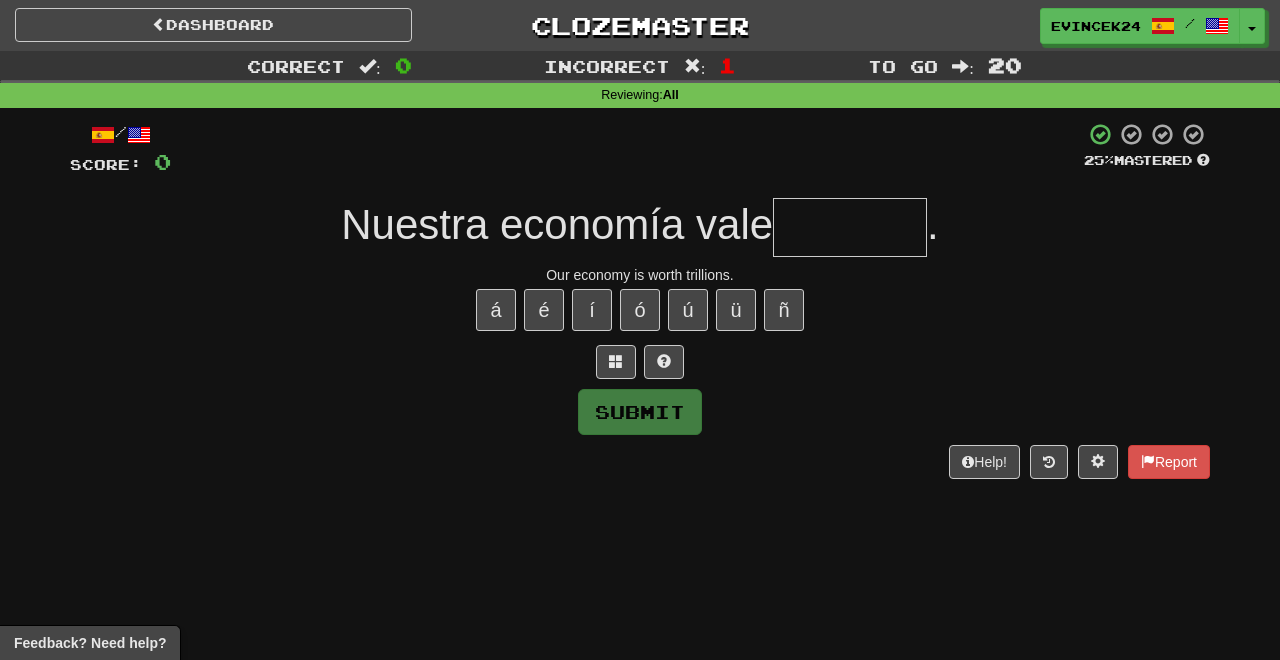 type on "*" 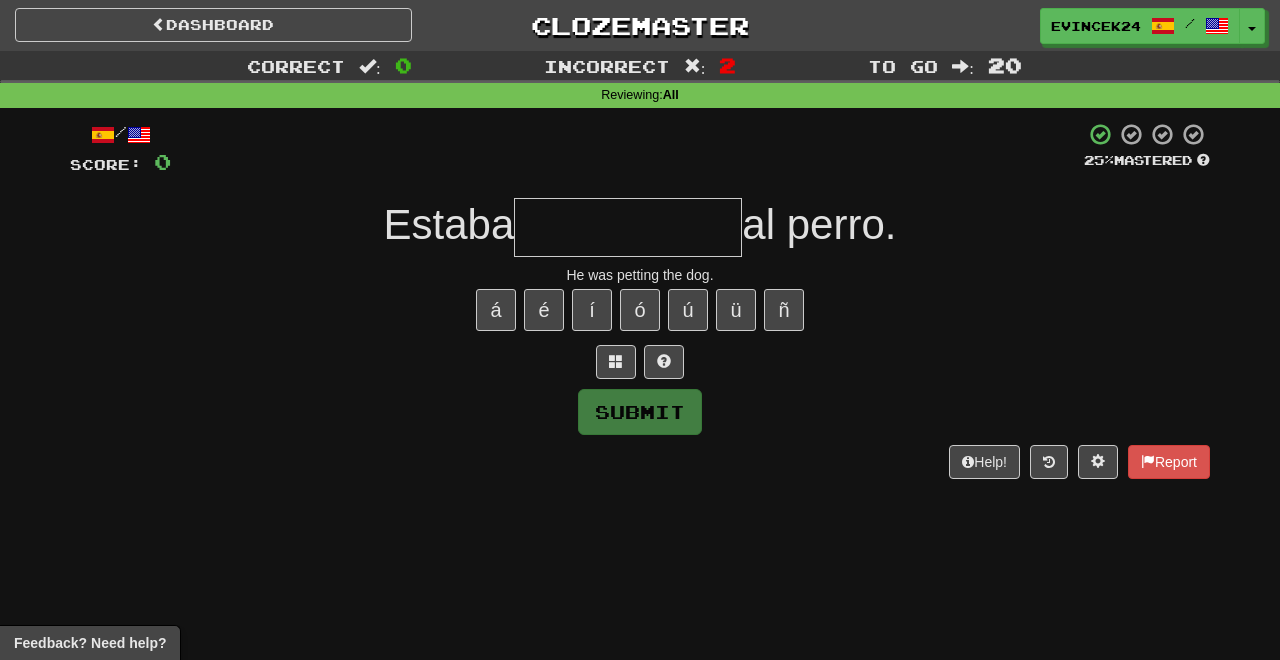 type on "**********" 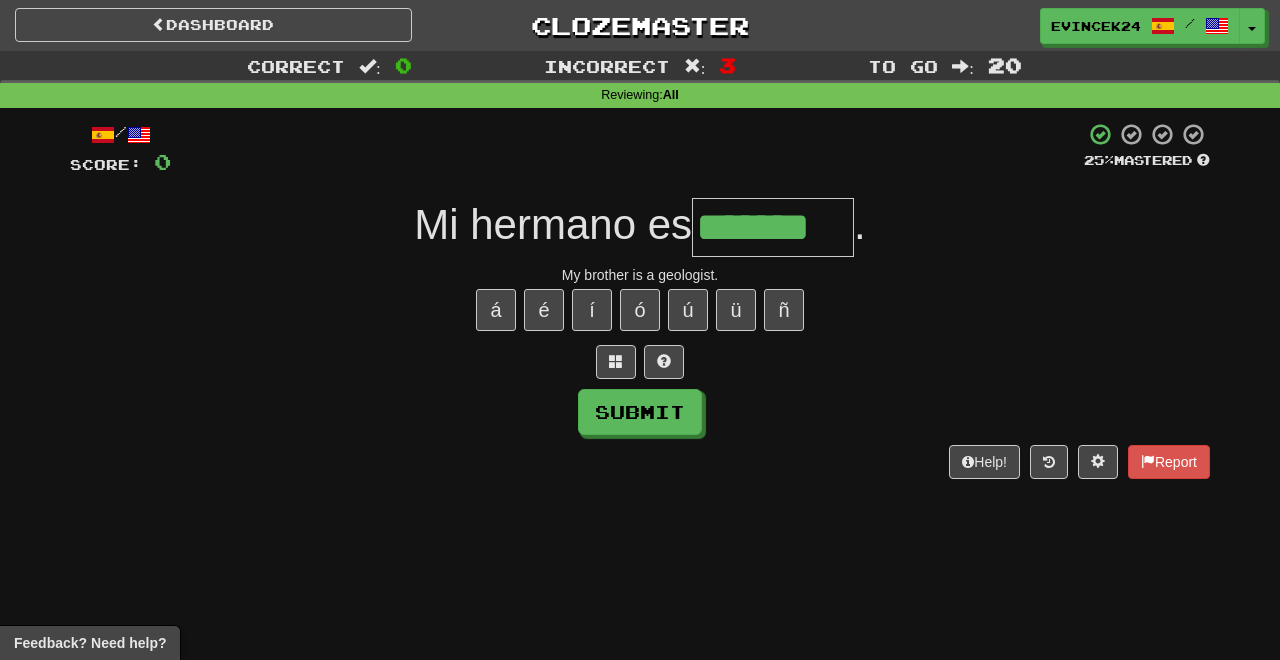 type on "*******" 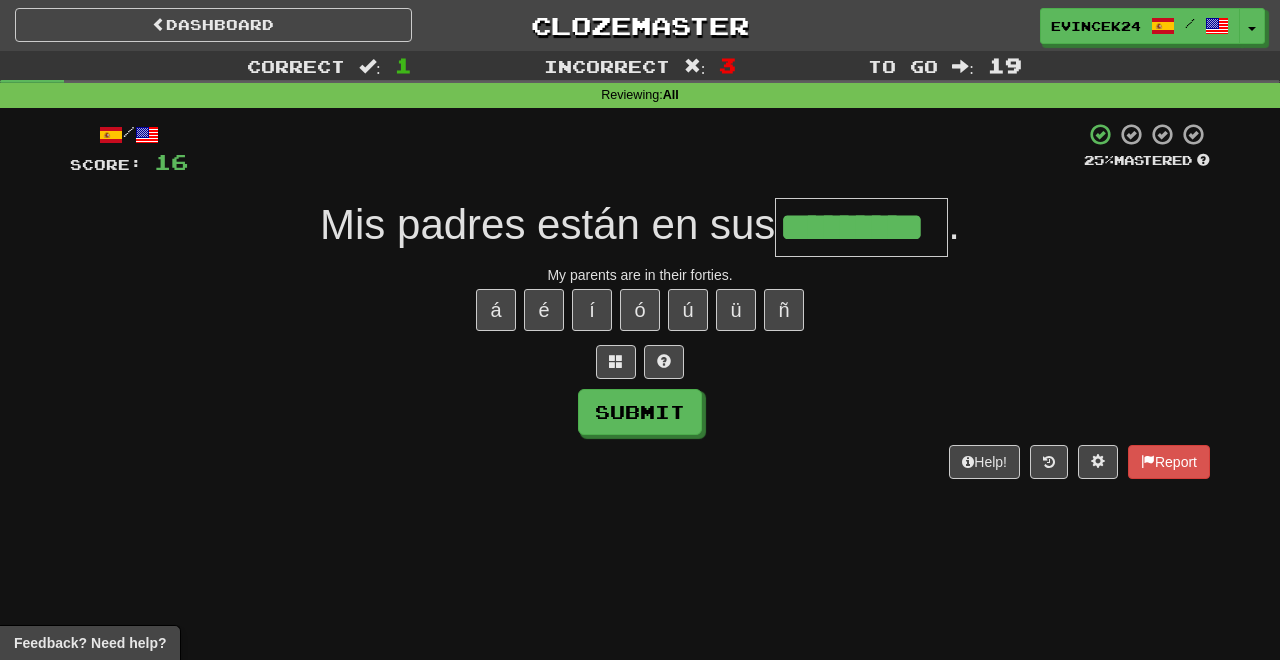 scroll, scrollTop: 0, scrollLeft: 19, axis: horizontal 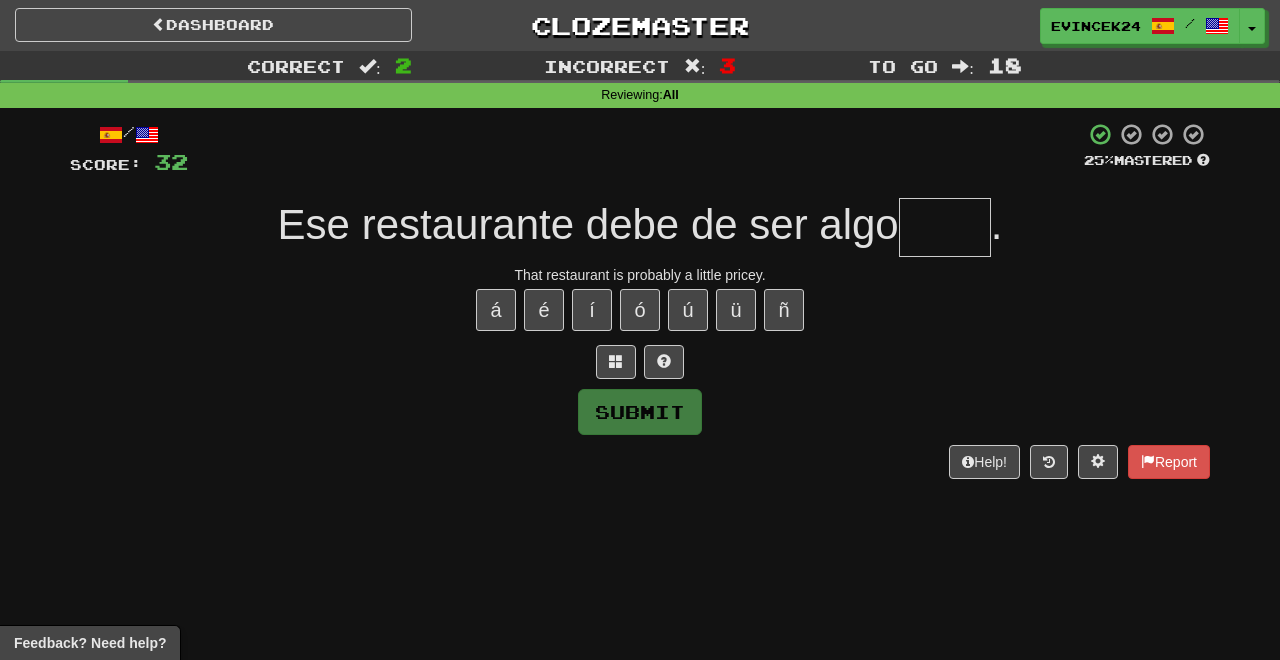 type on "*" 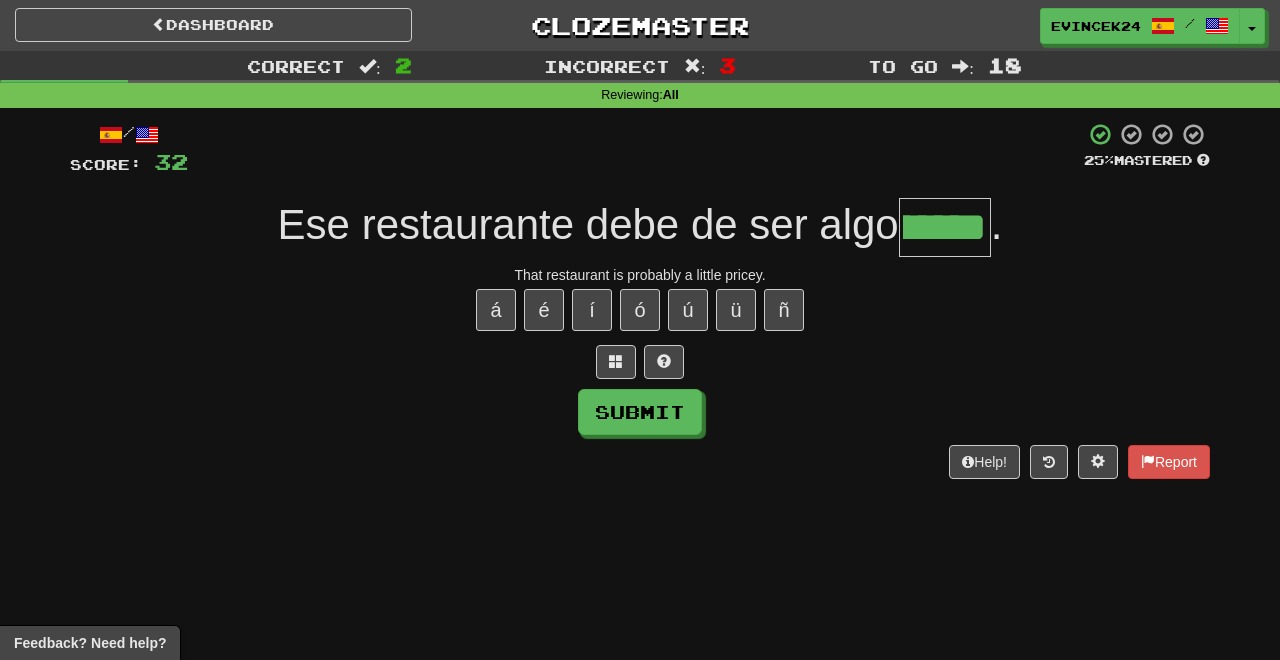scroll, scrollTop: 0, scrollLeft: 66, axis: horizontal 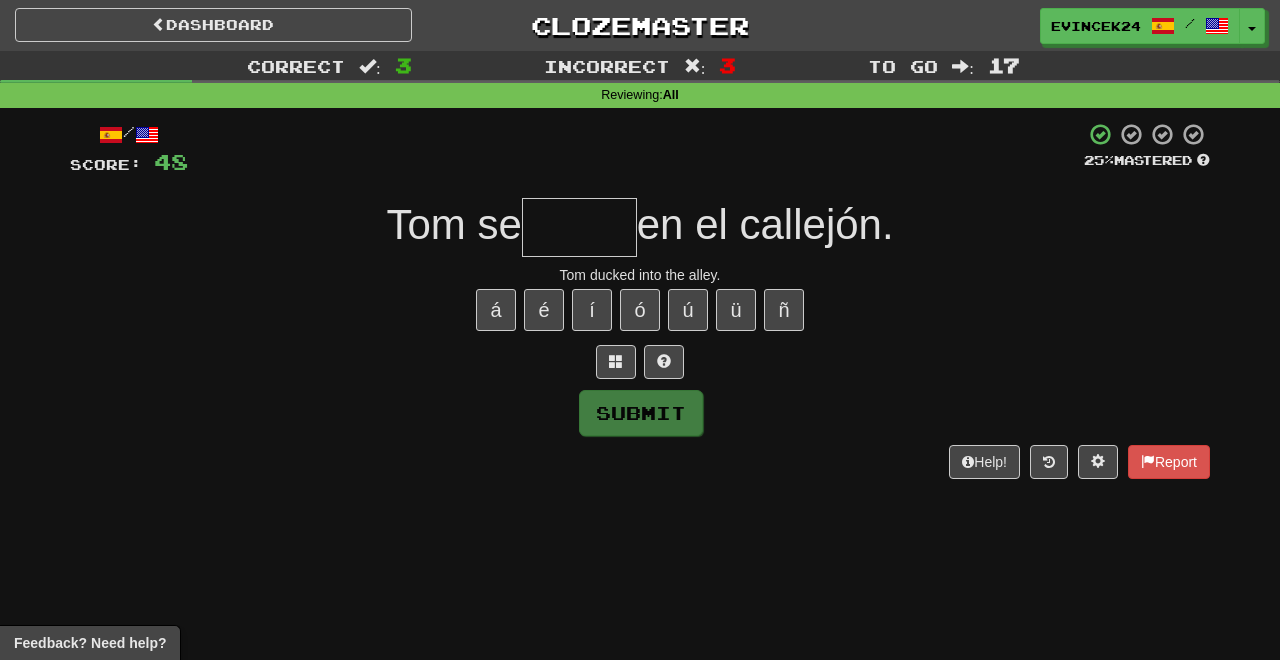 type on "*****" 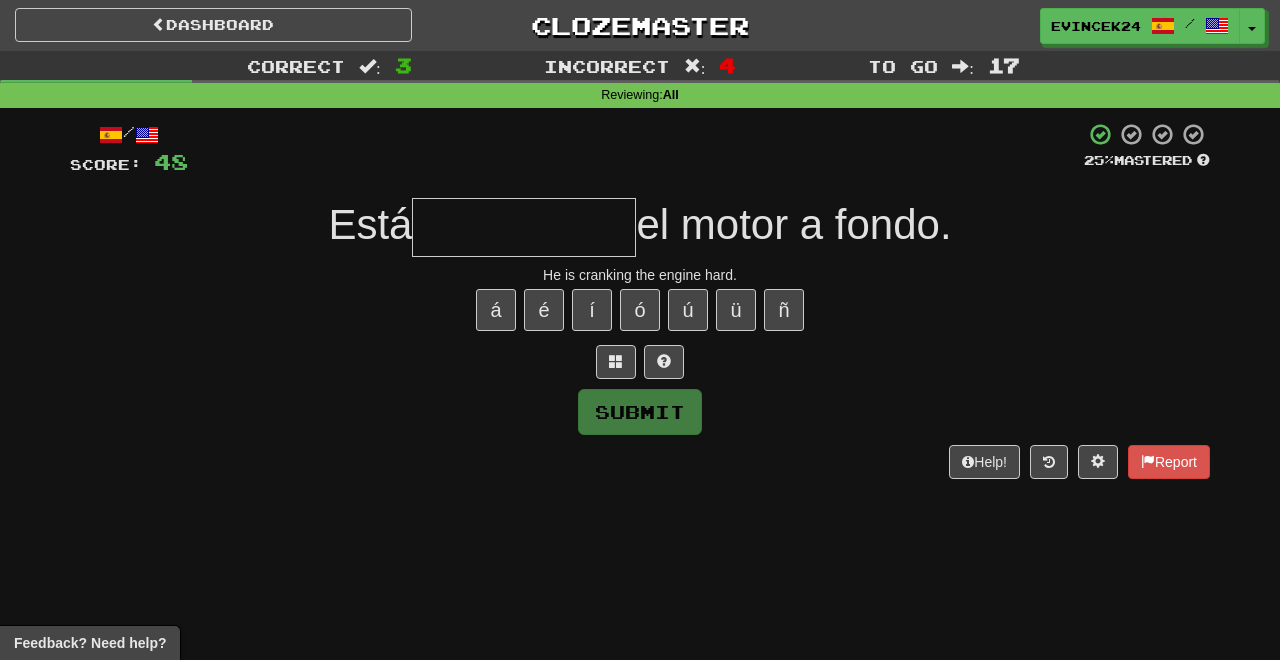 type on "**********" 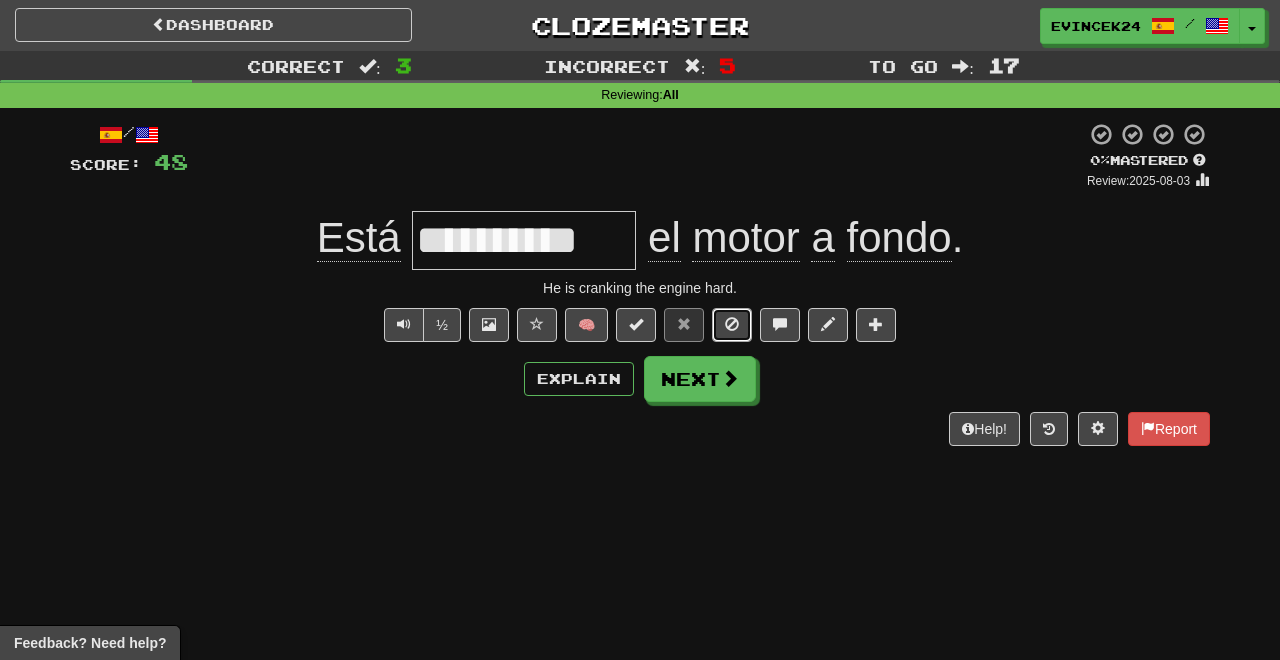 click at bounding box center [732, 324] 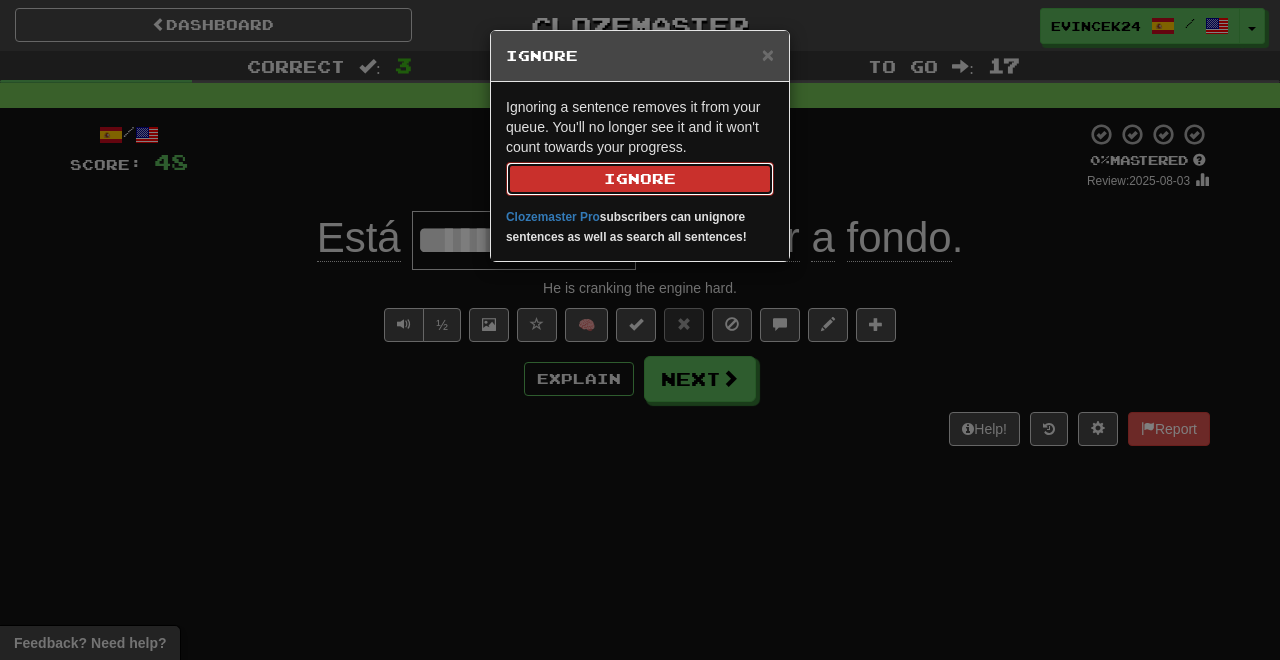 type 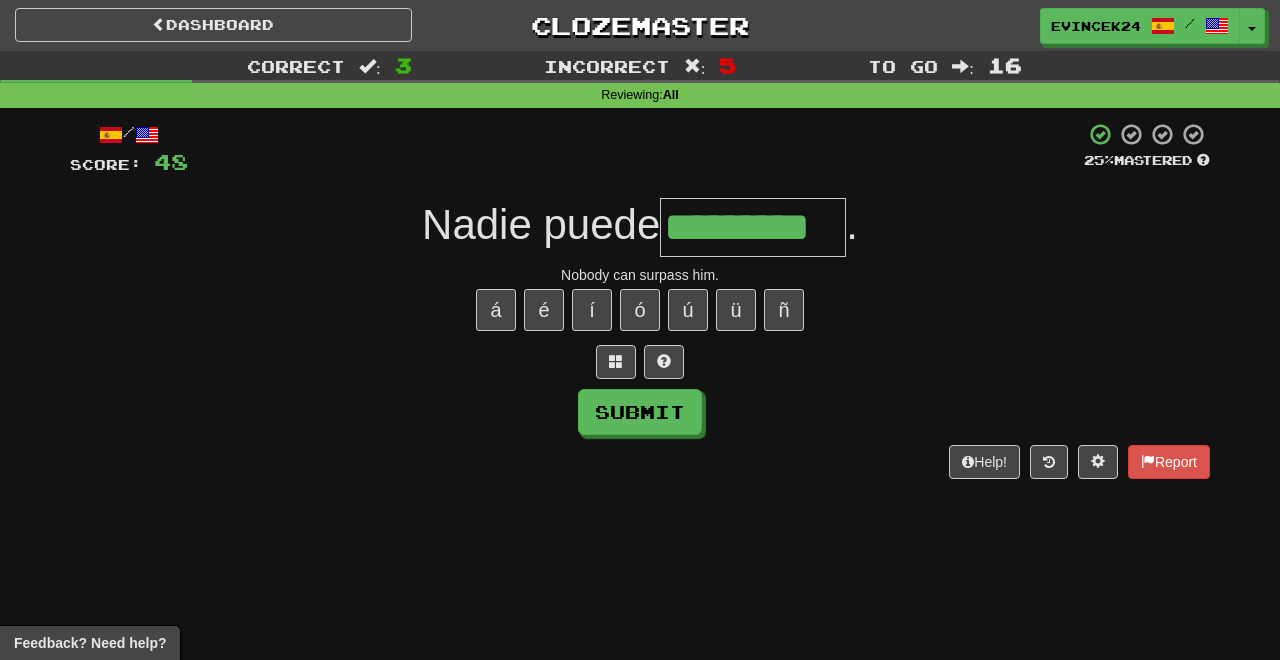 type on "*********" 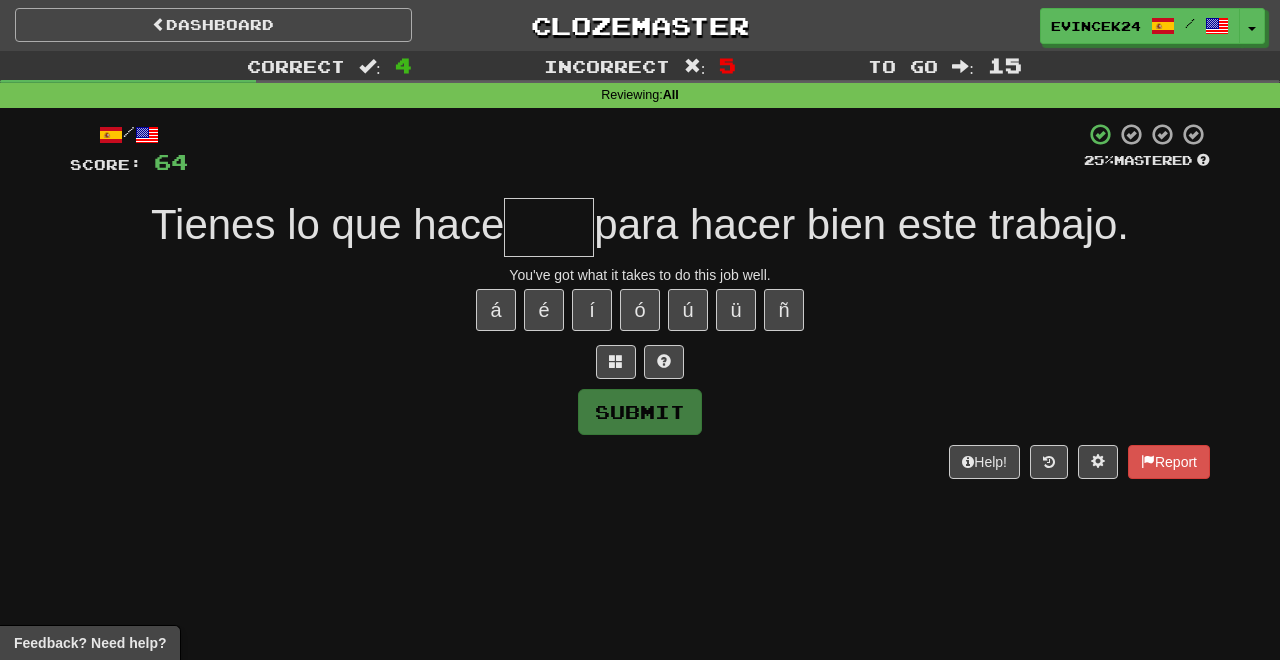 type on "*****" 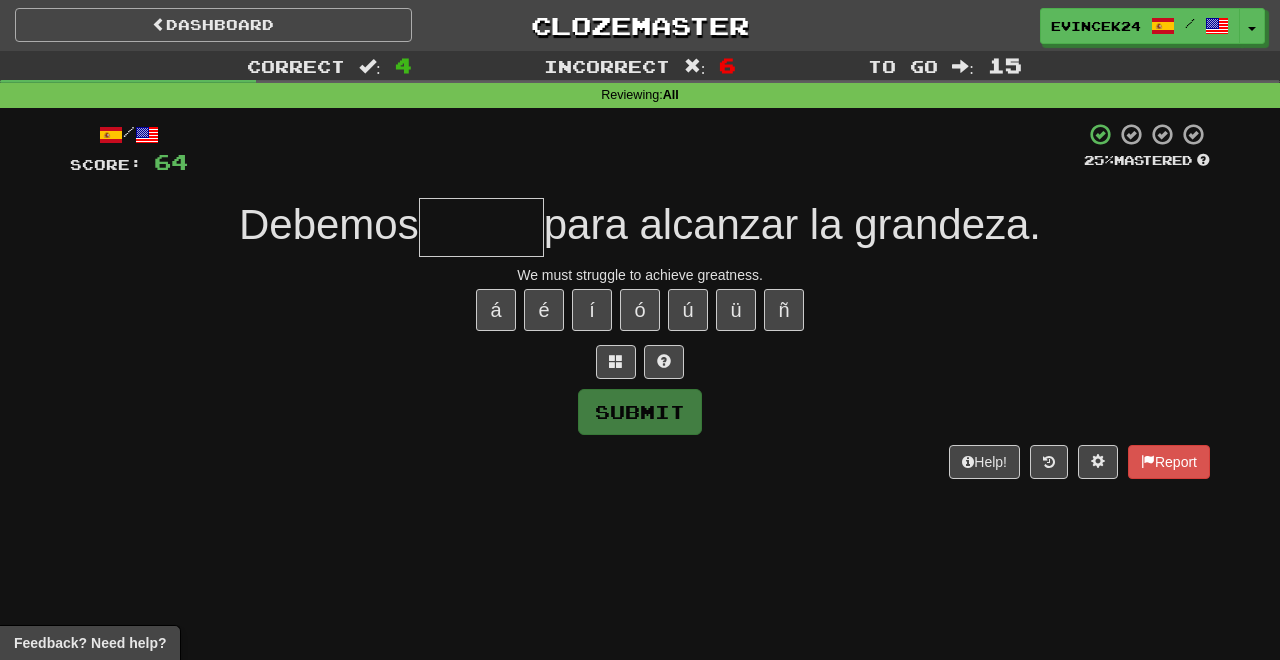 type on "******" 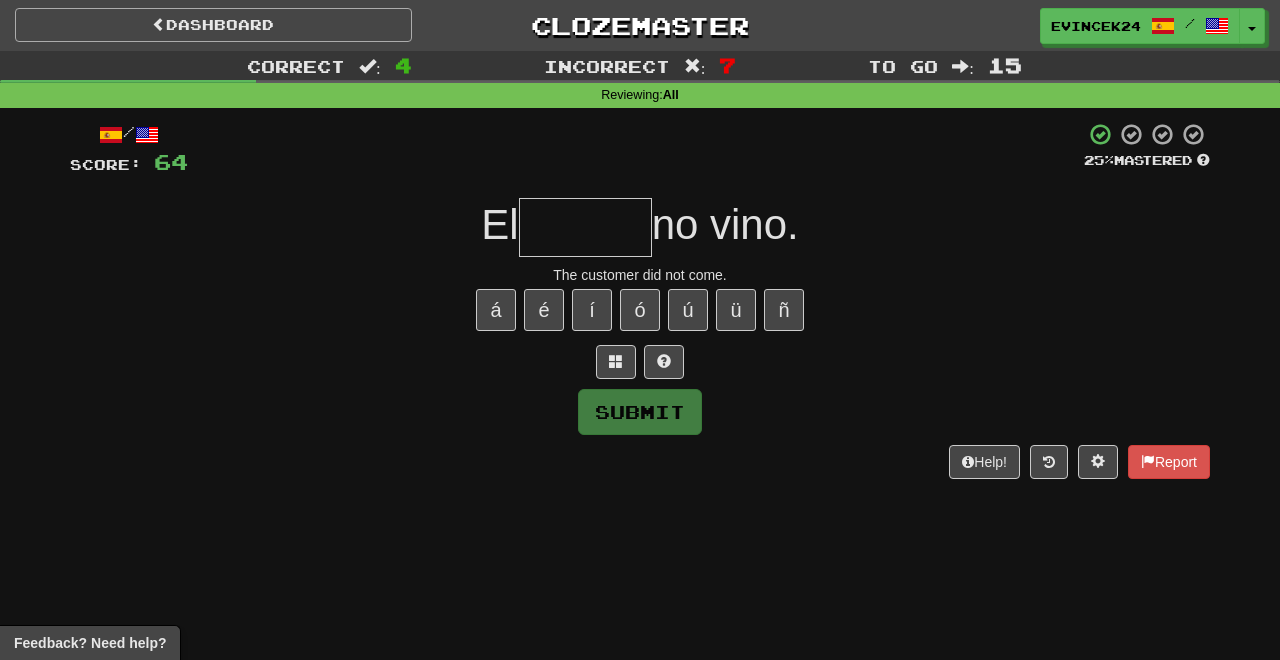 type on "*******" 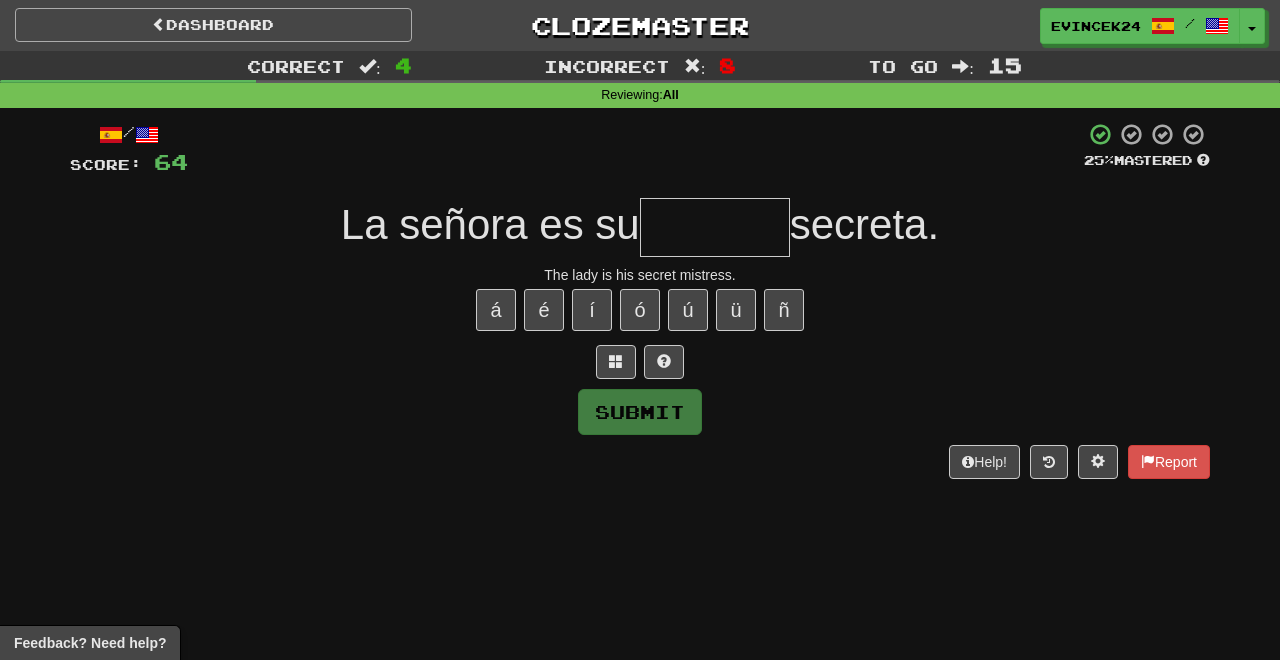 type on "******" 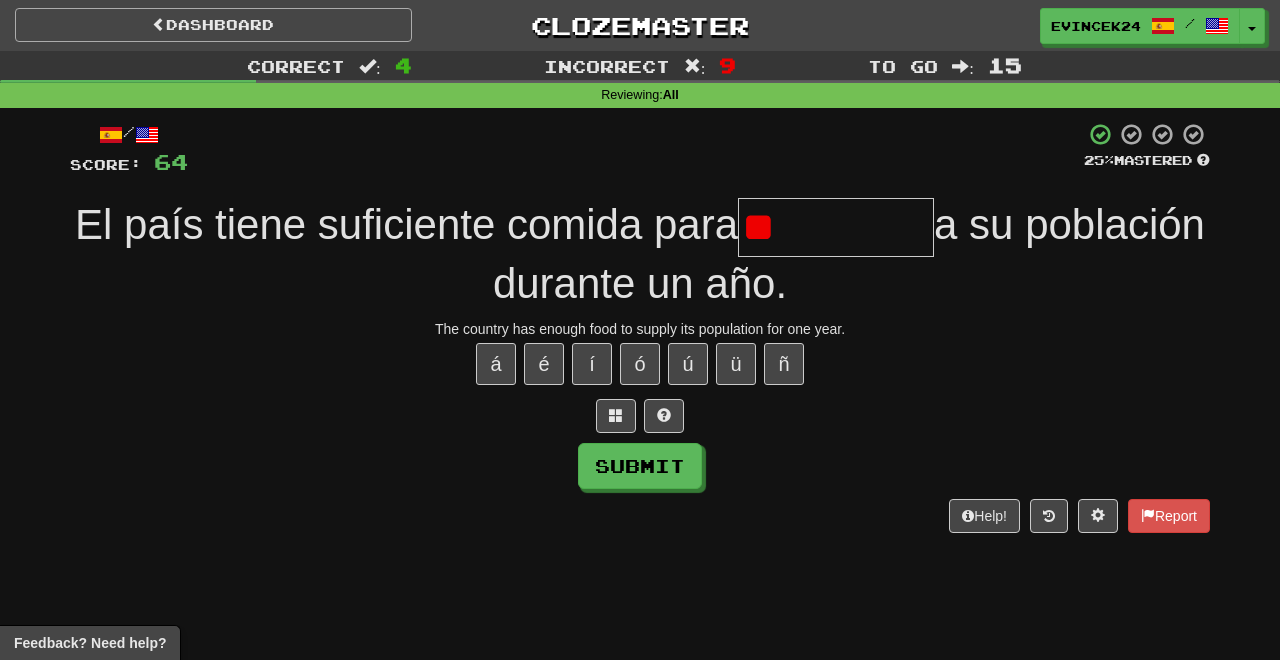 type on "*" 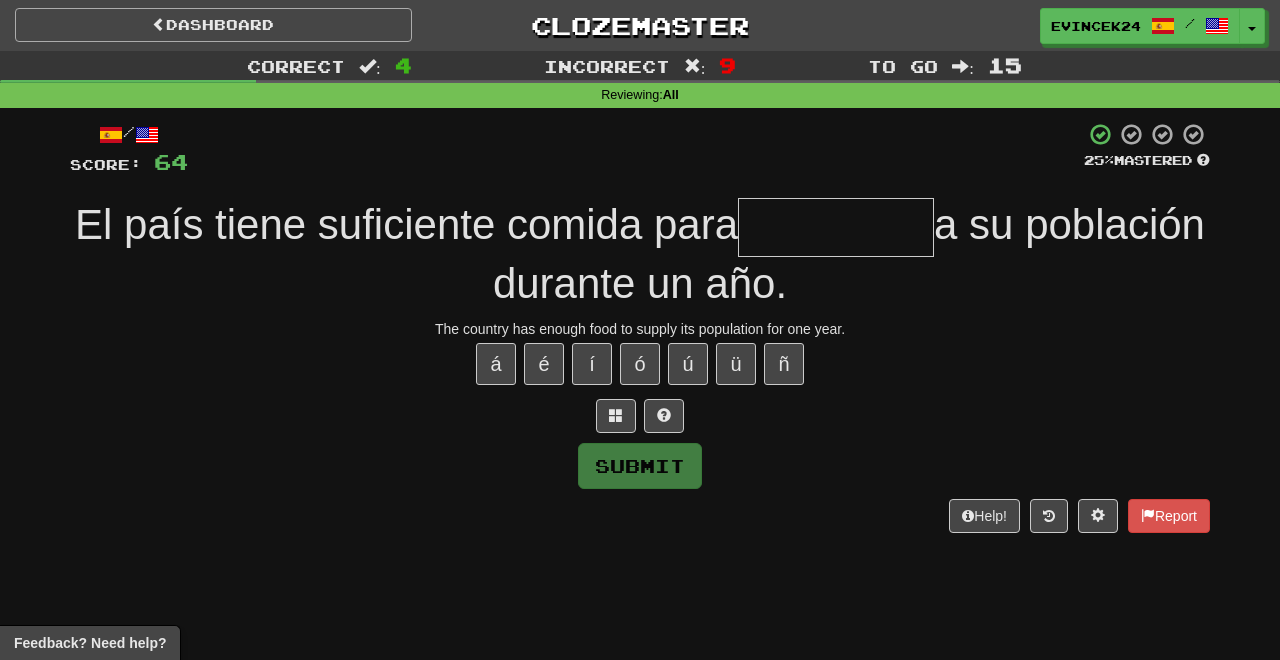 type on "*********" 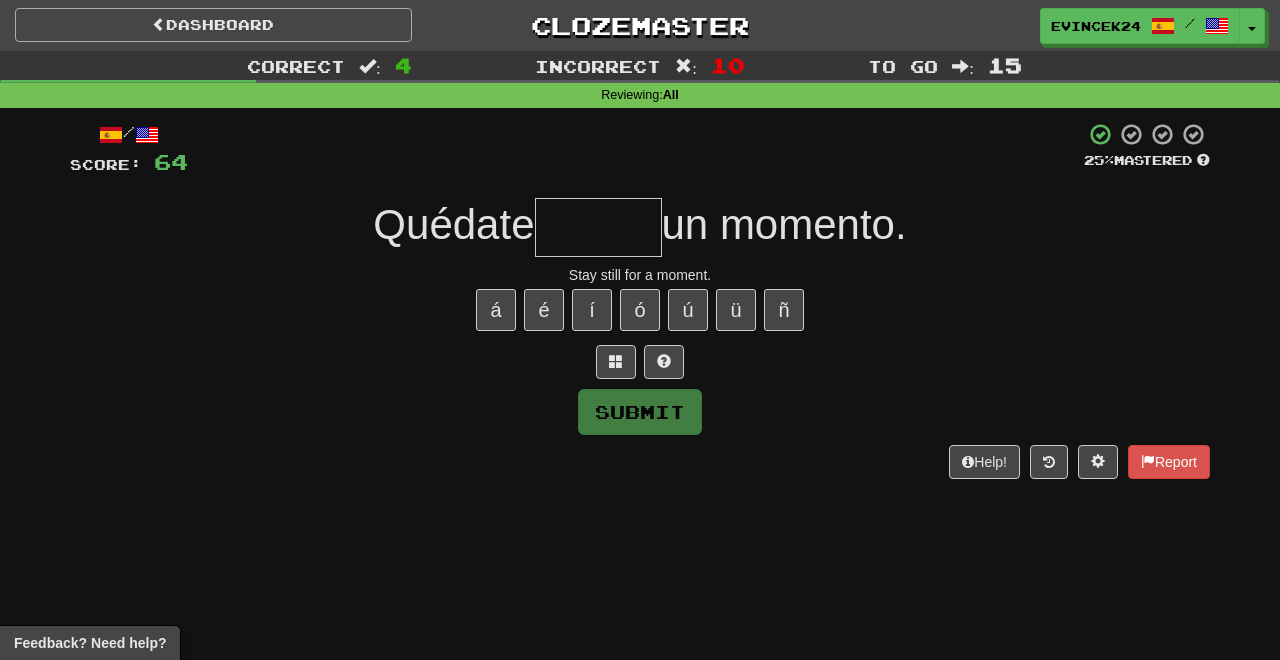 type on "*" 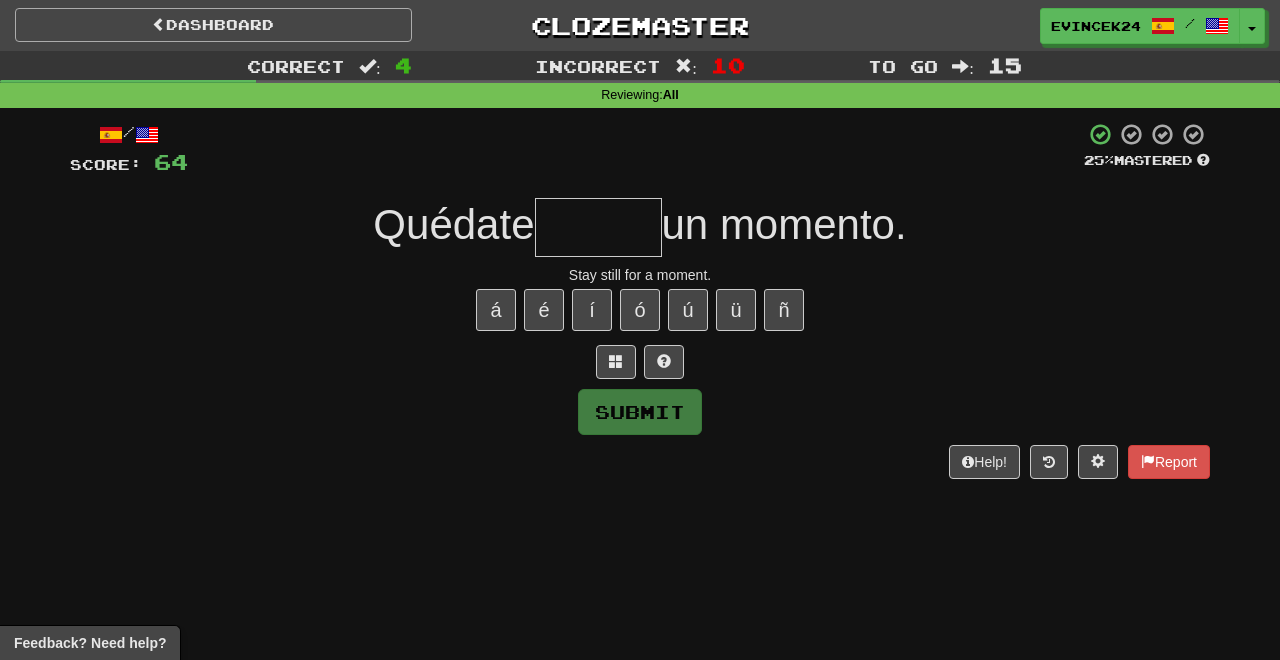 type on "******" 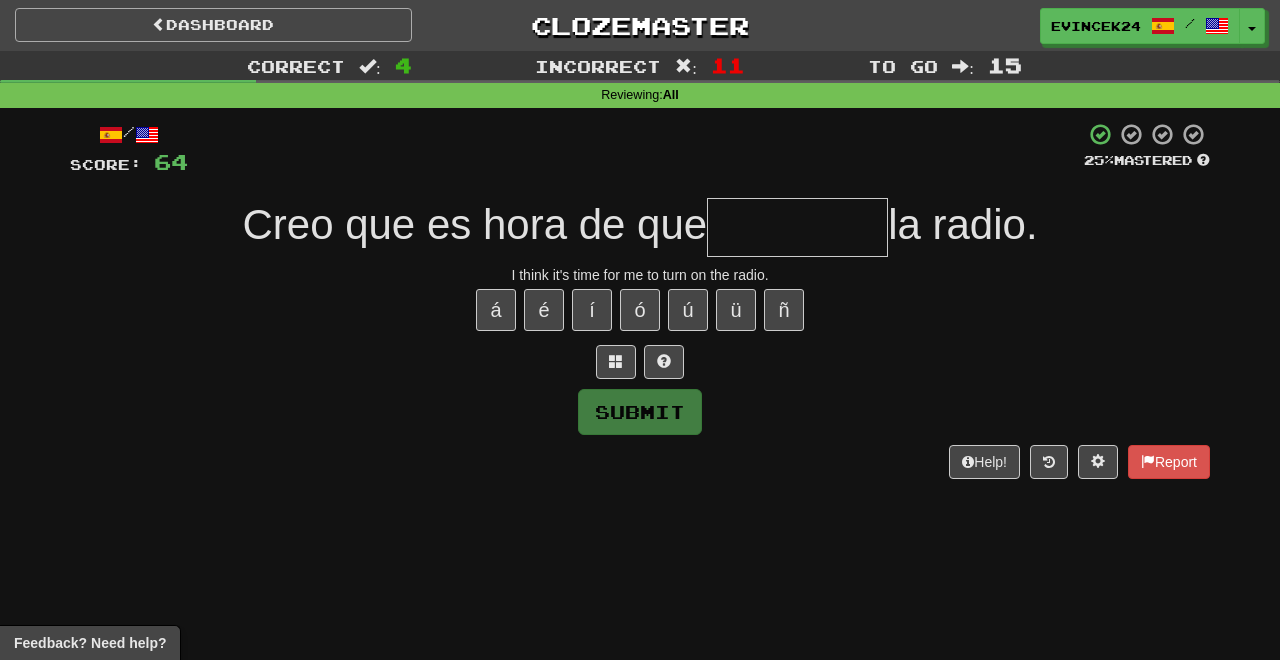type on "*" 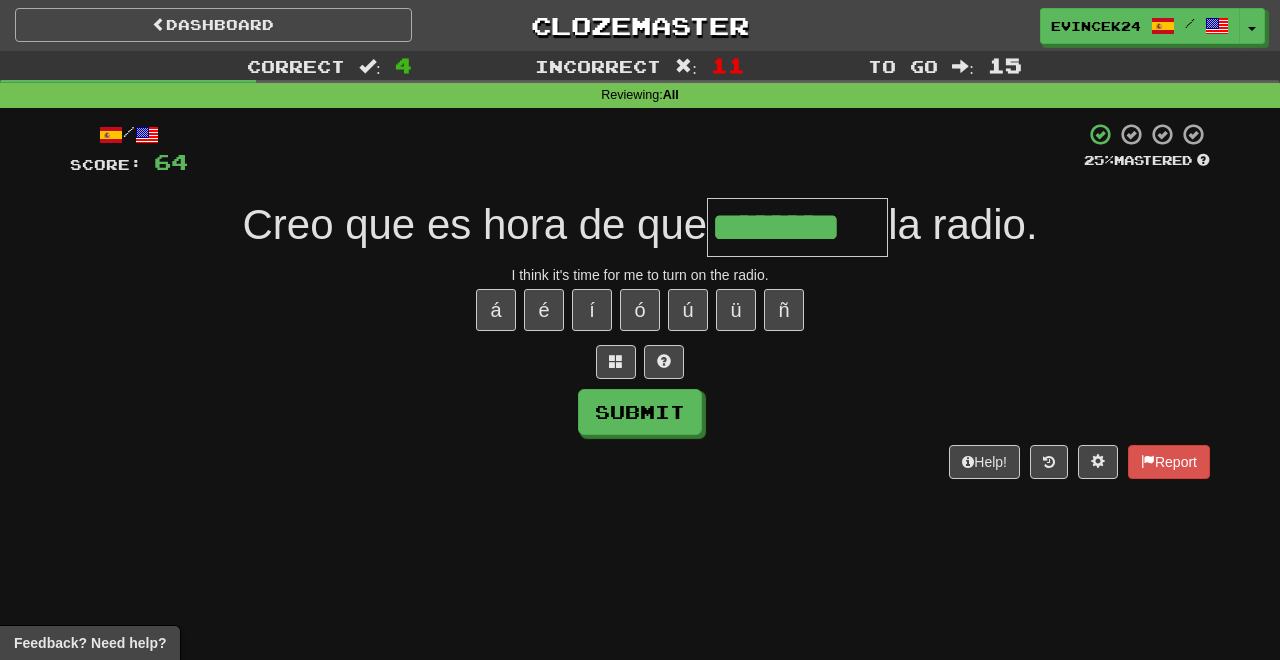 type on "********" 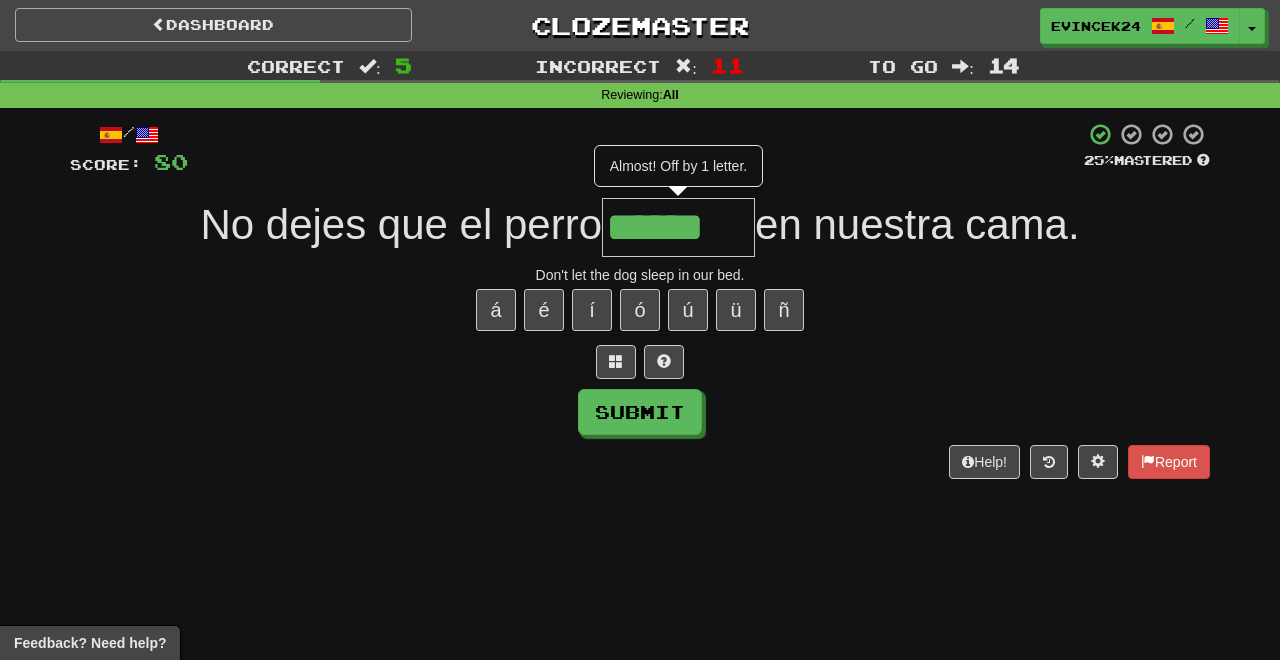 type on "******" 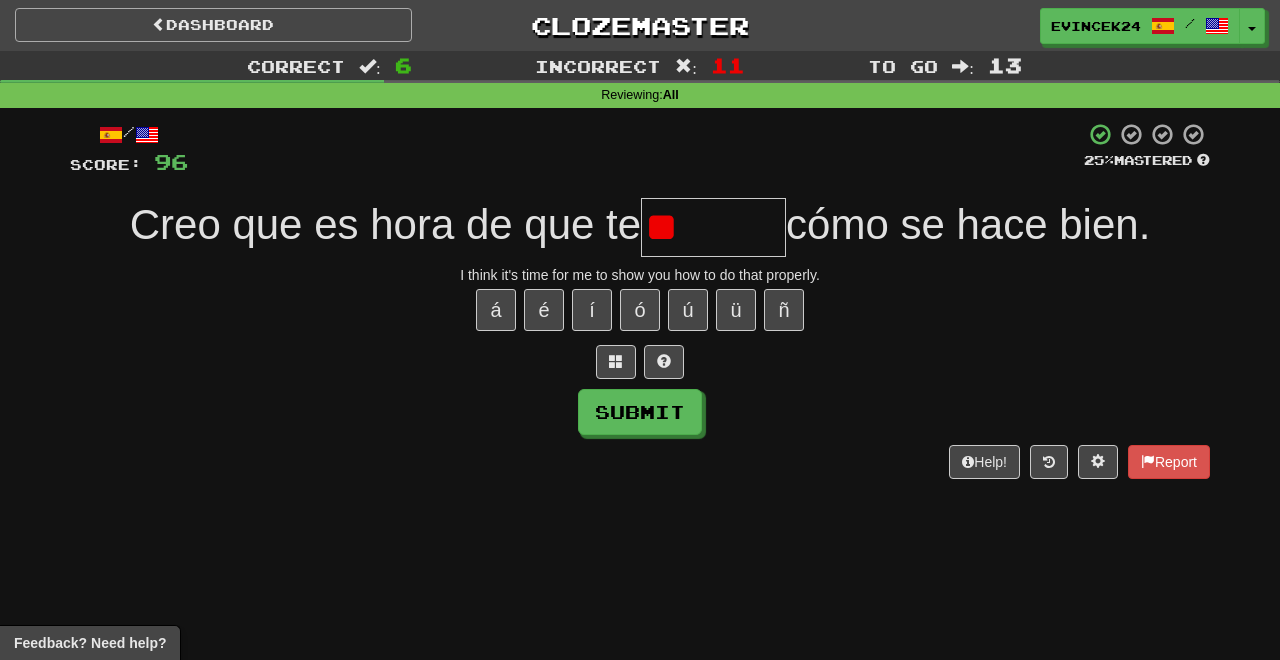 type on "*" 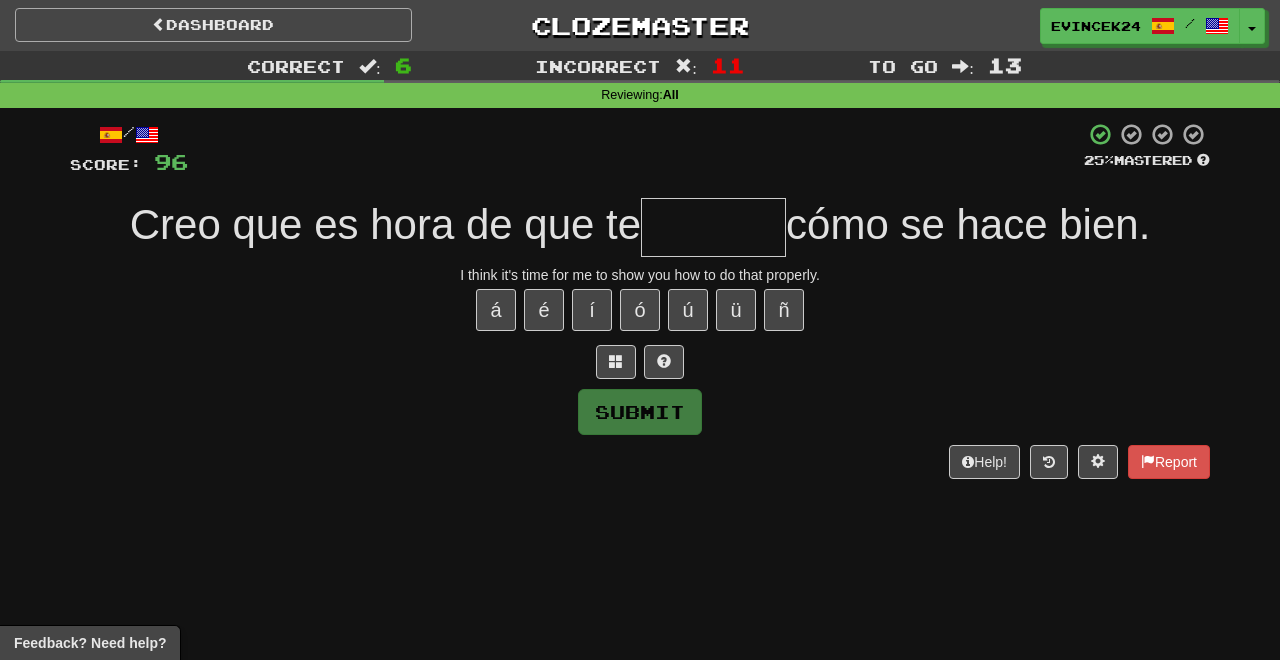 type on "******" 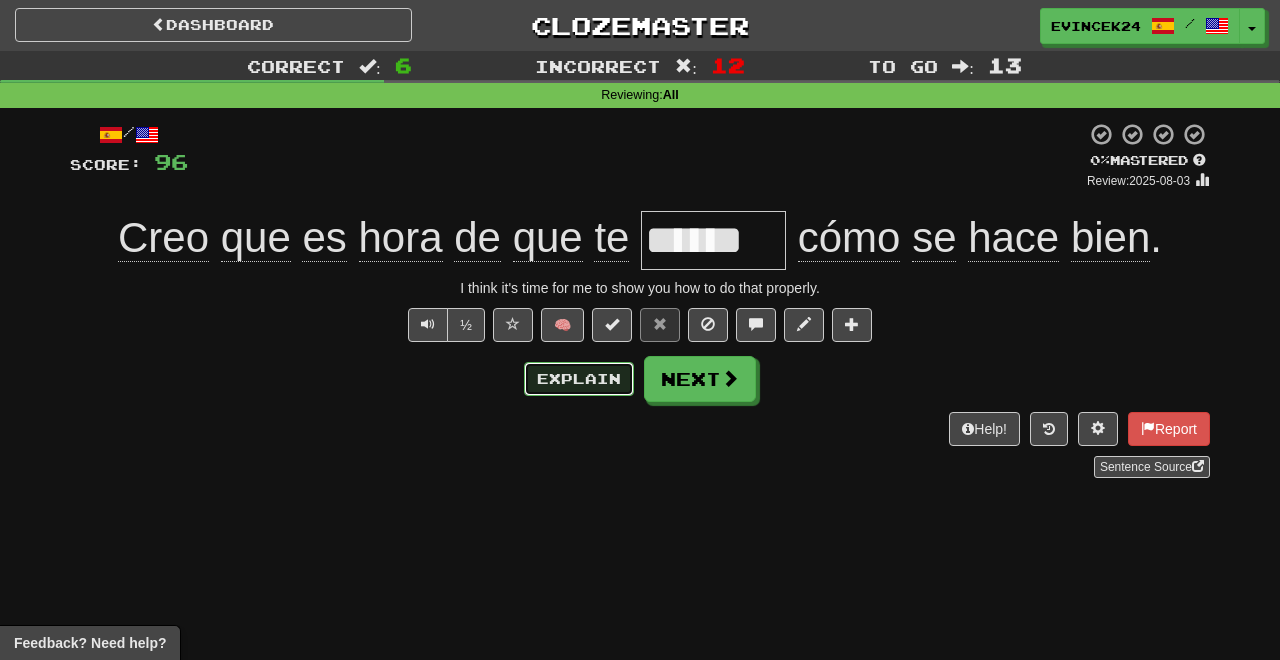 click on "Explain" at bounding box center [579, 379] 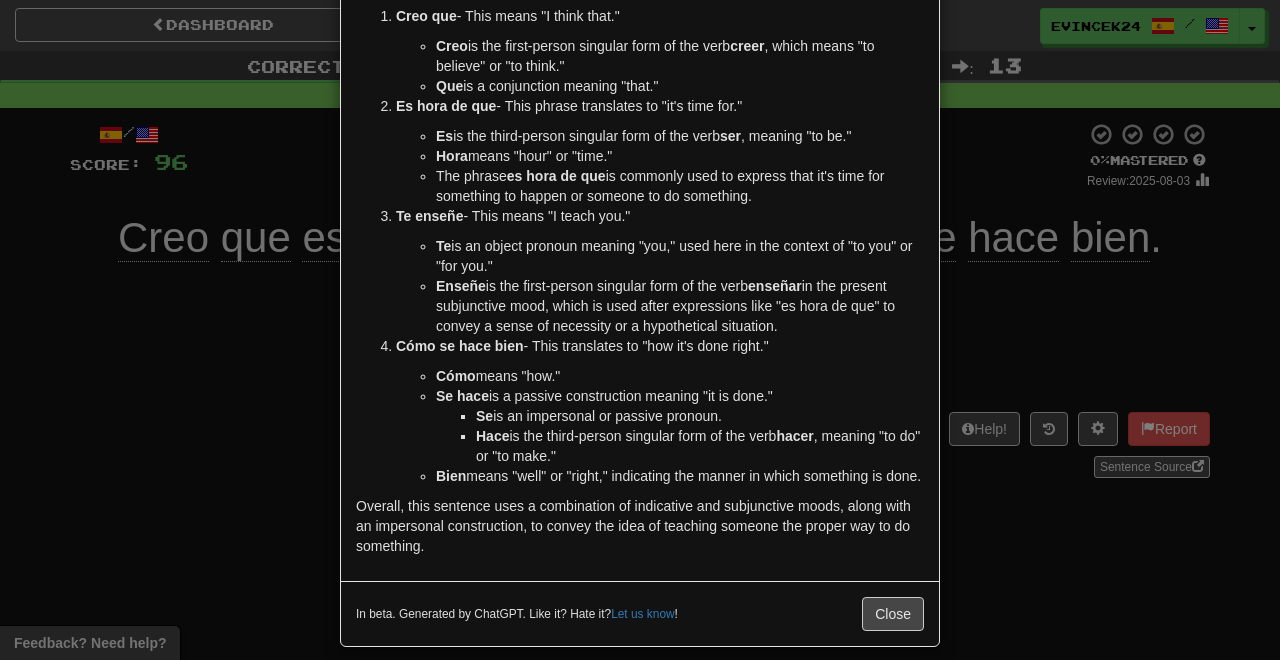scroll, scrollTop: 161, scrollLeft: 0, axis: vertical 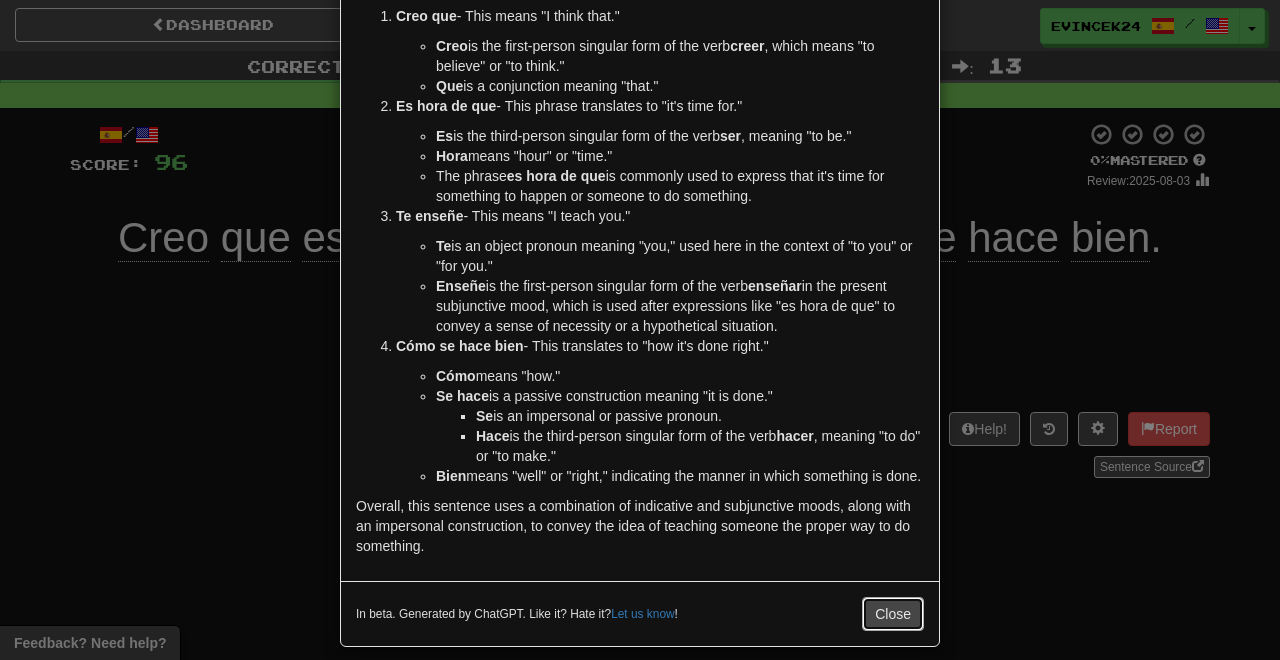 click on "Close" at bounding box center [893, 614] 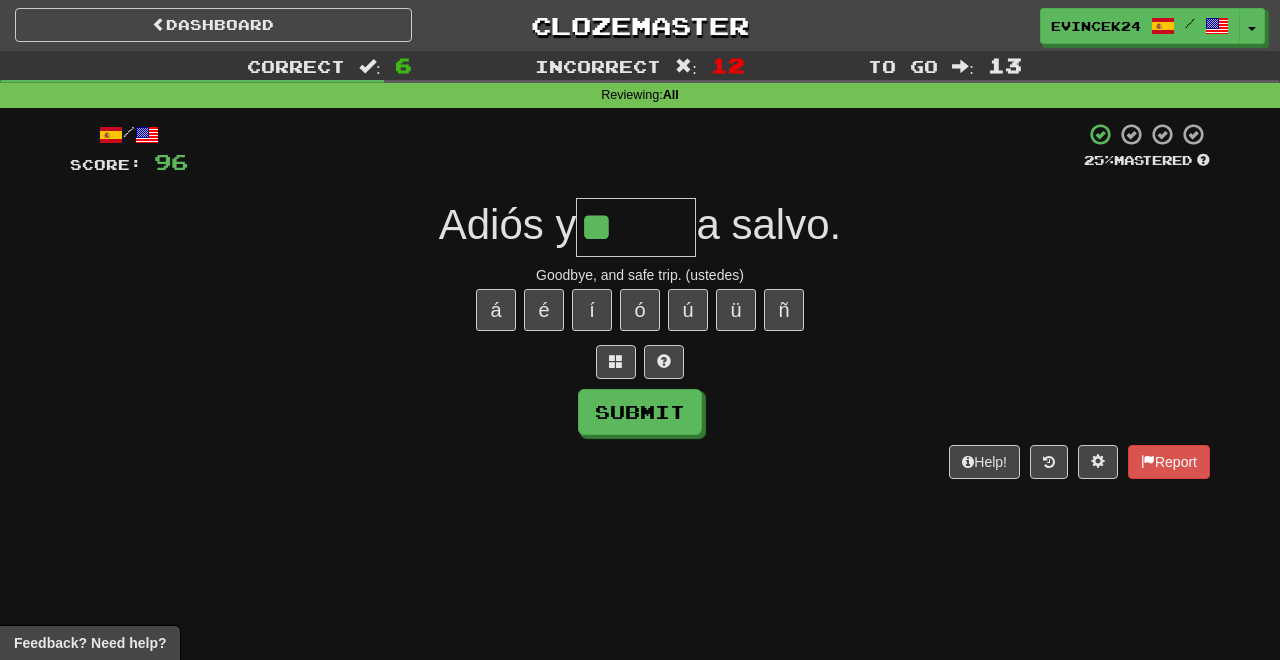type on "*****" 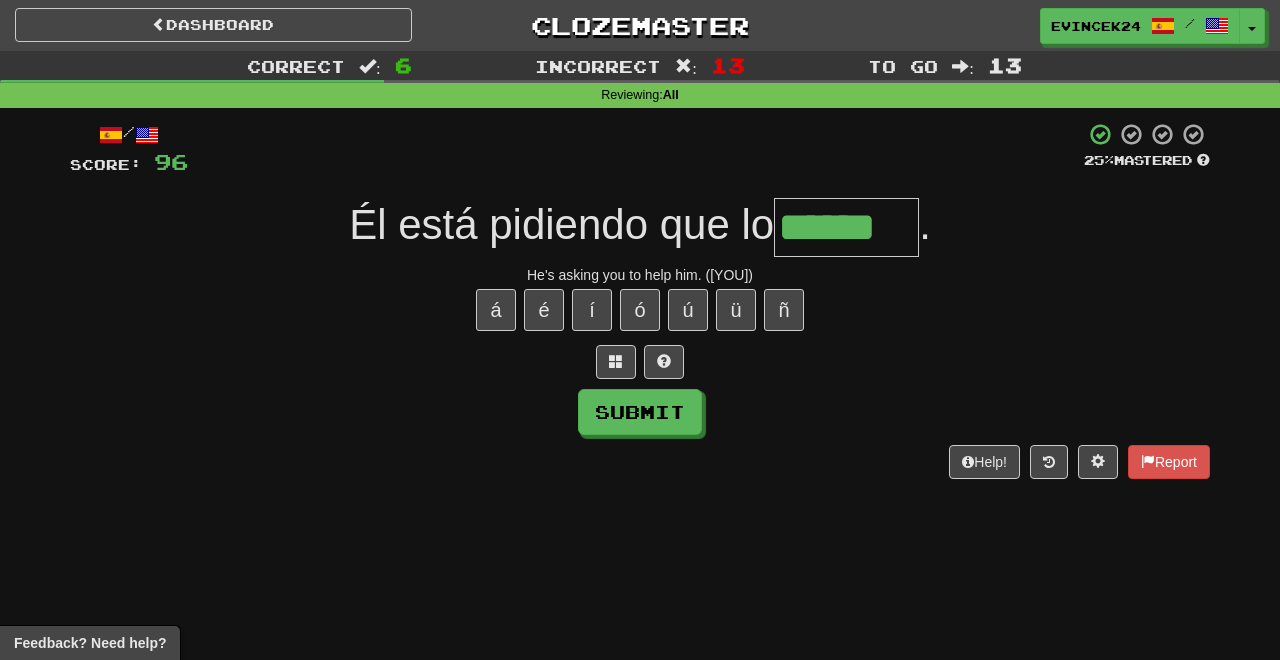 type on "******" 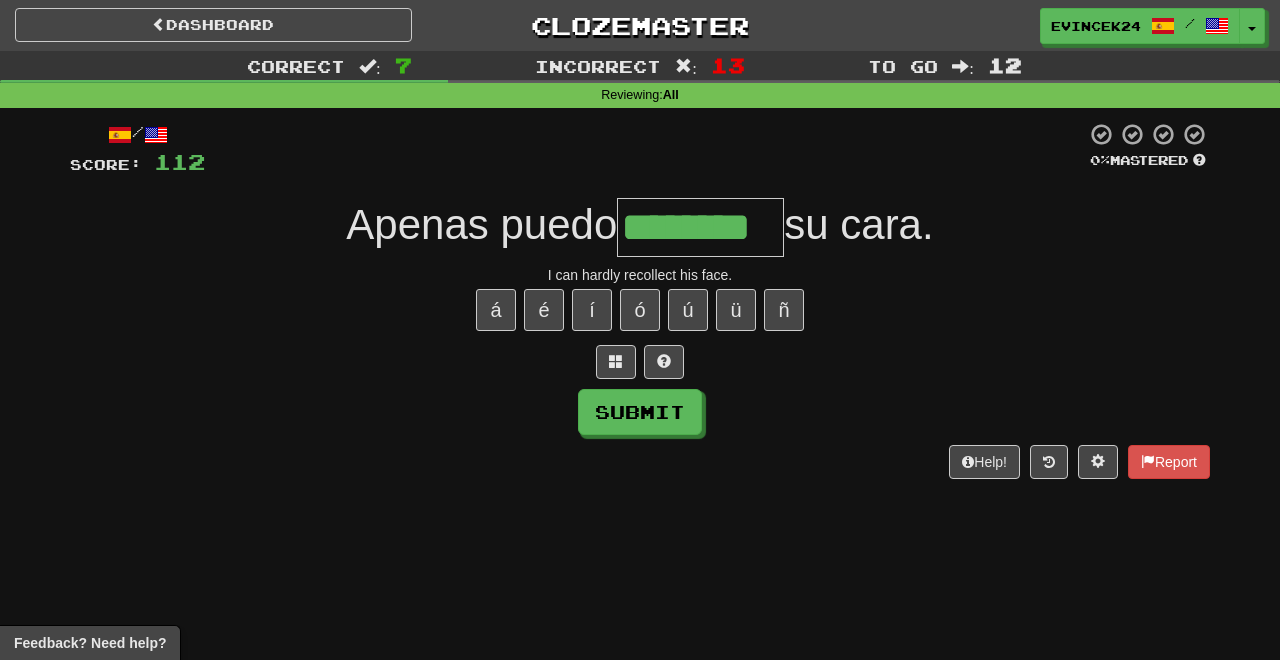 type on "********" 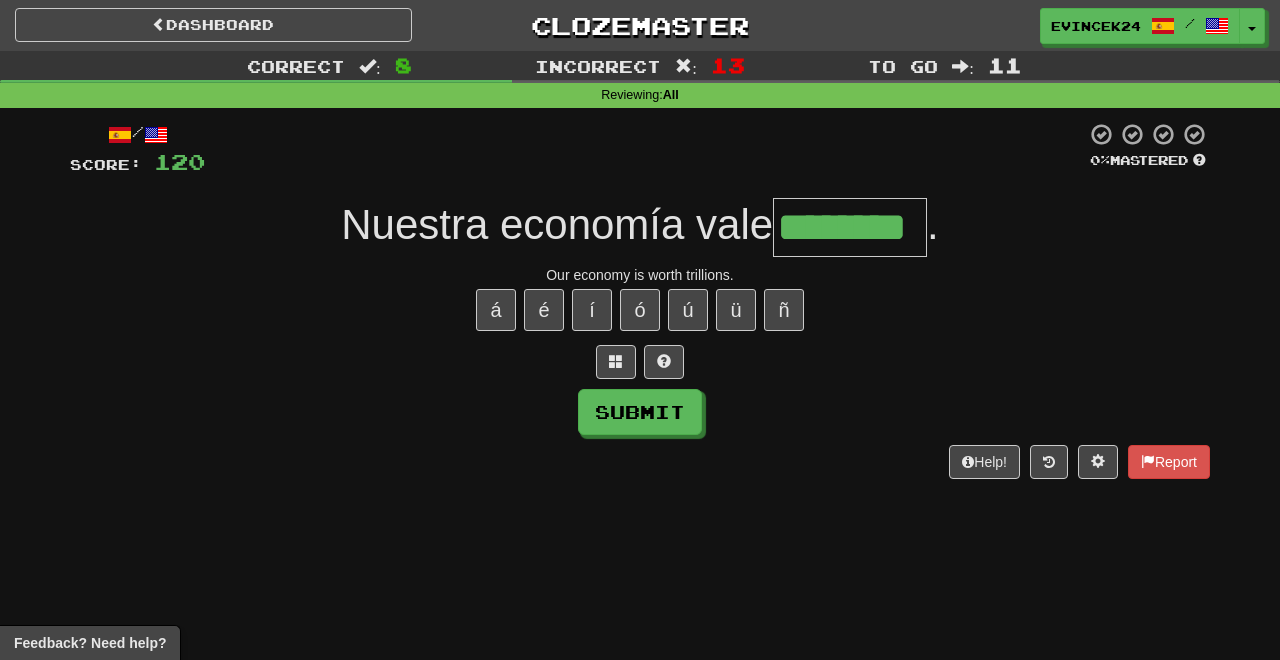 type on "********" 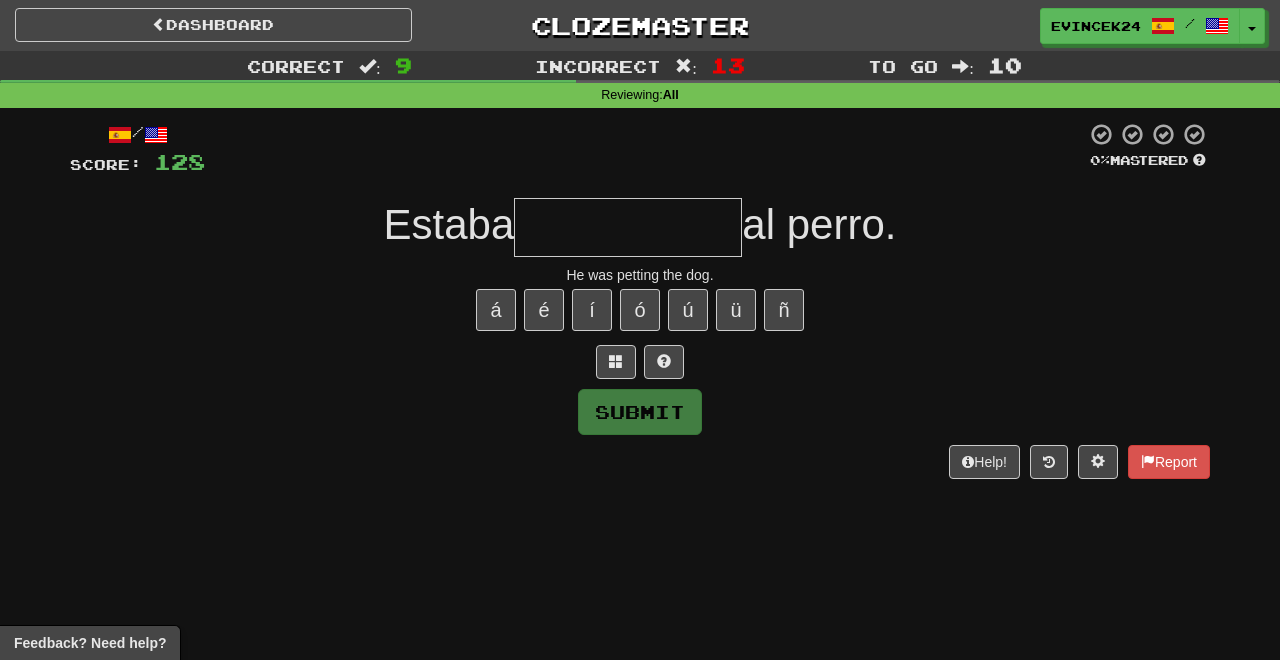 type on "**********" 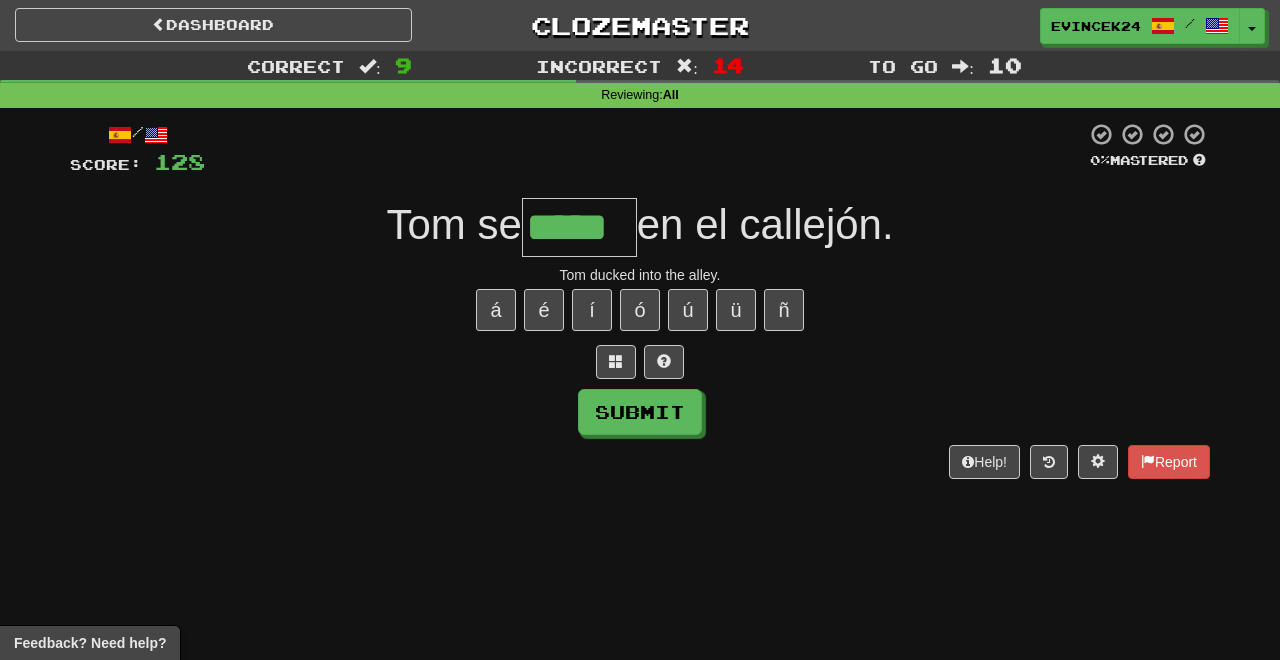 type on "*****" 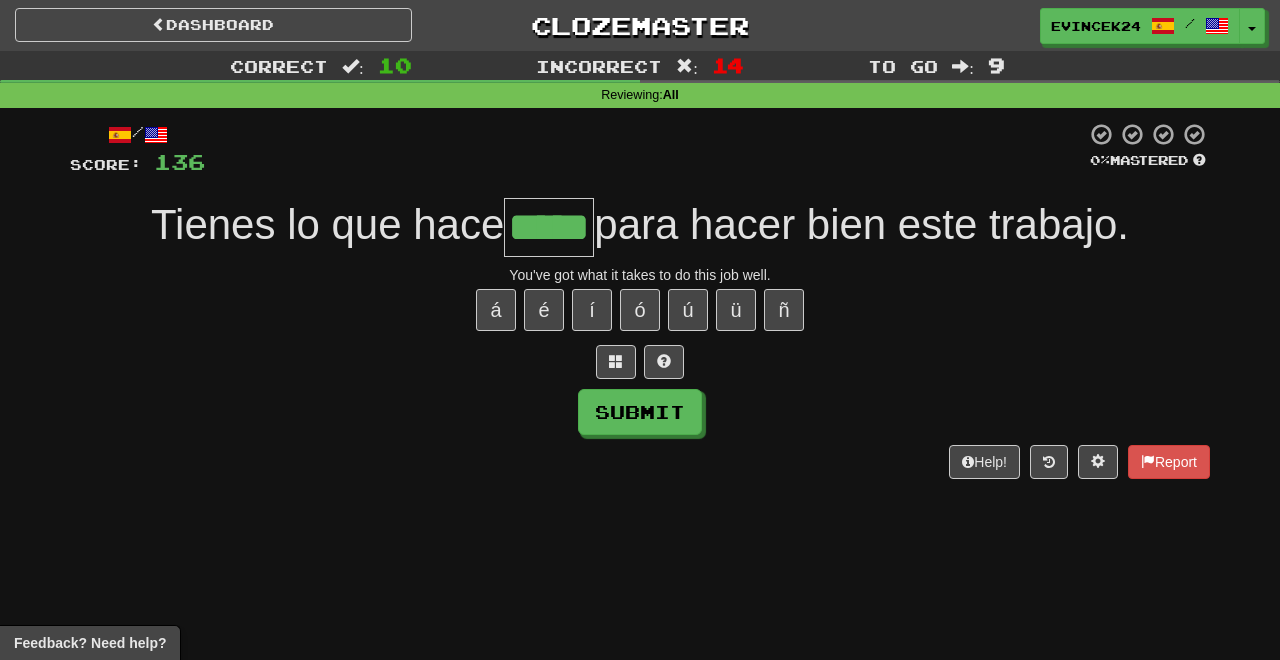 type on "*****" 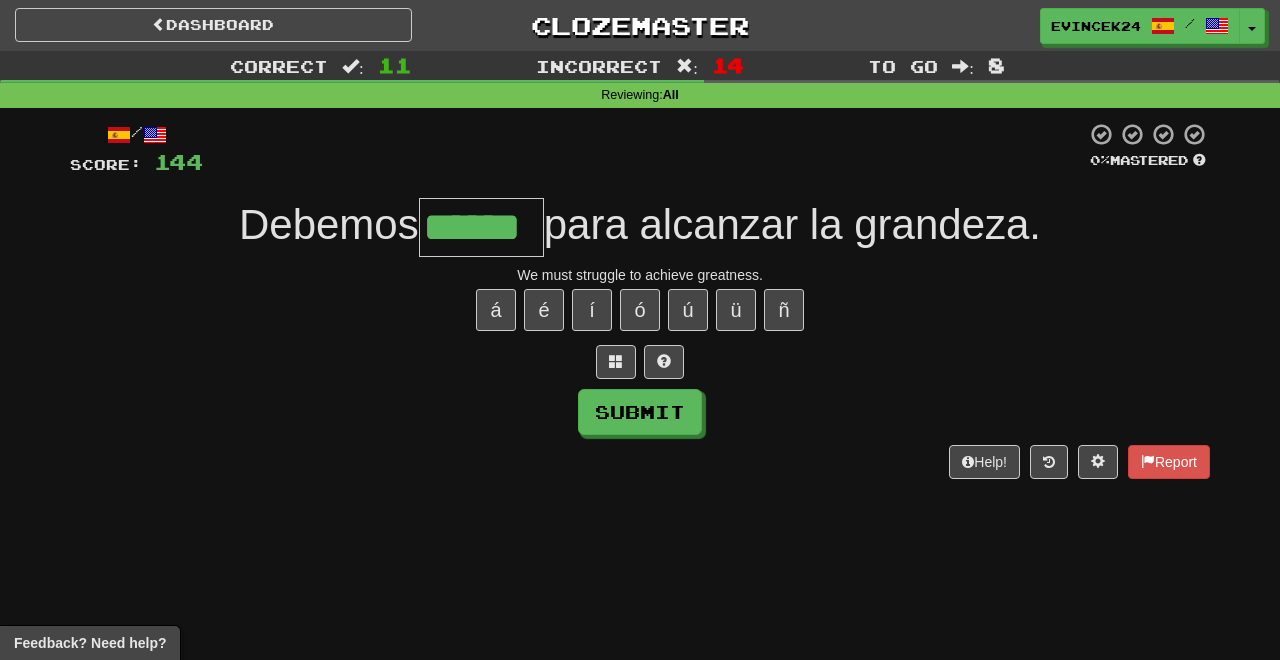 type on "******" 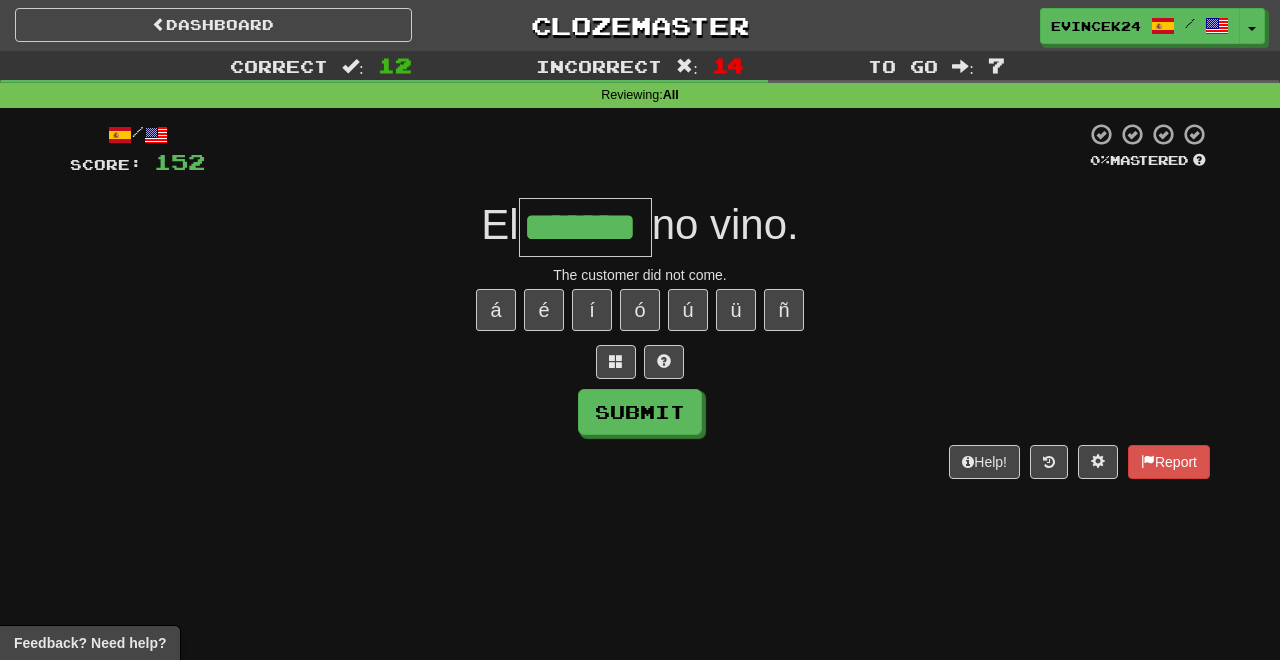 type on "*******" 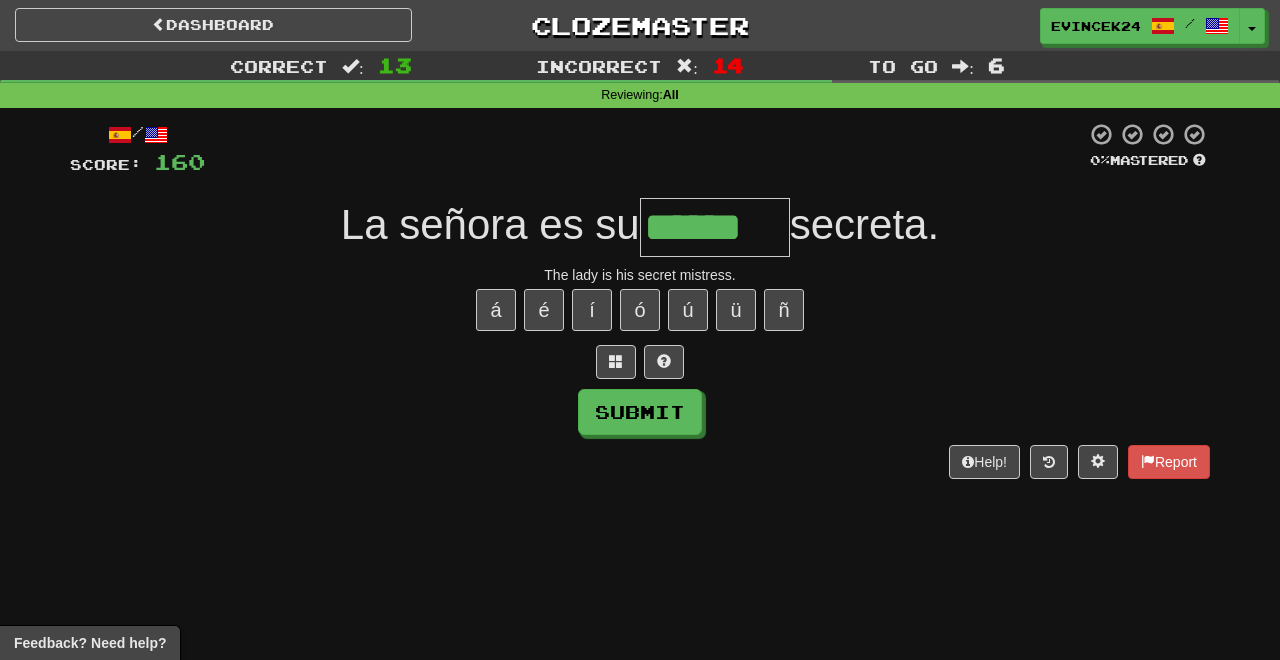 type on "******" 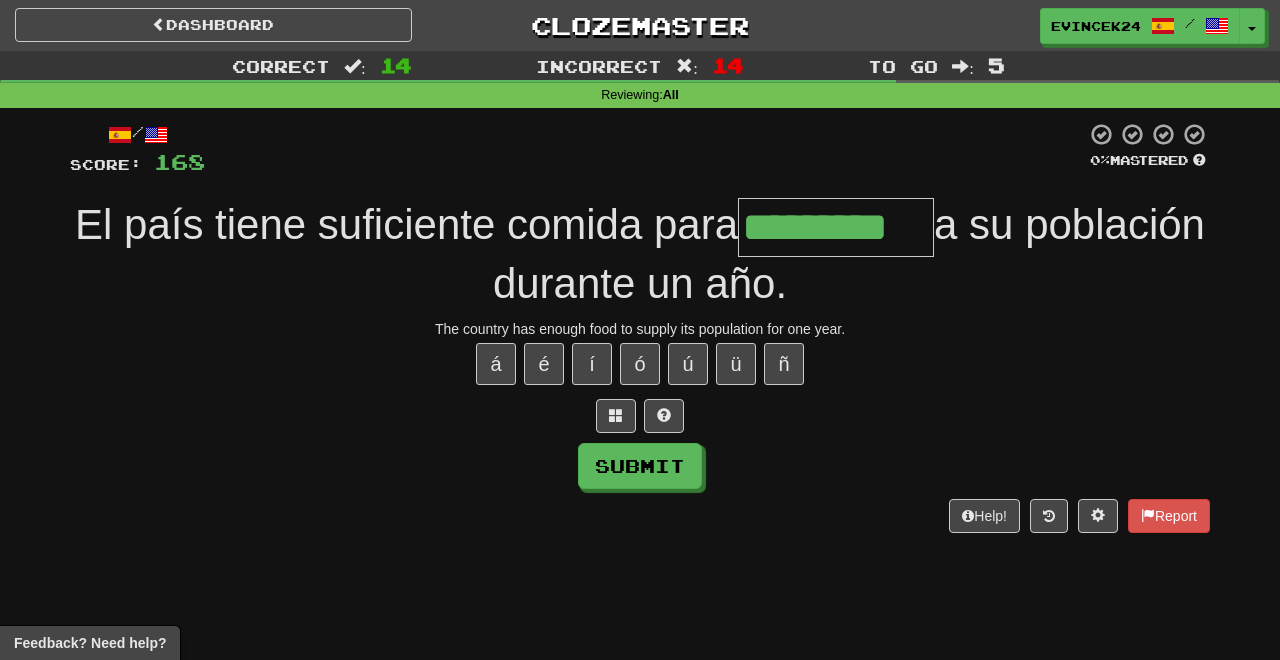 type on "*********" 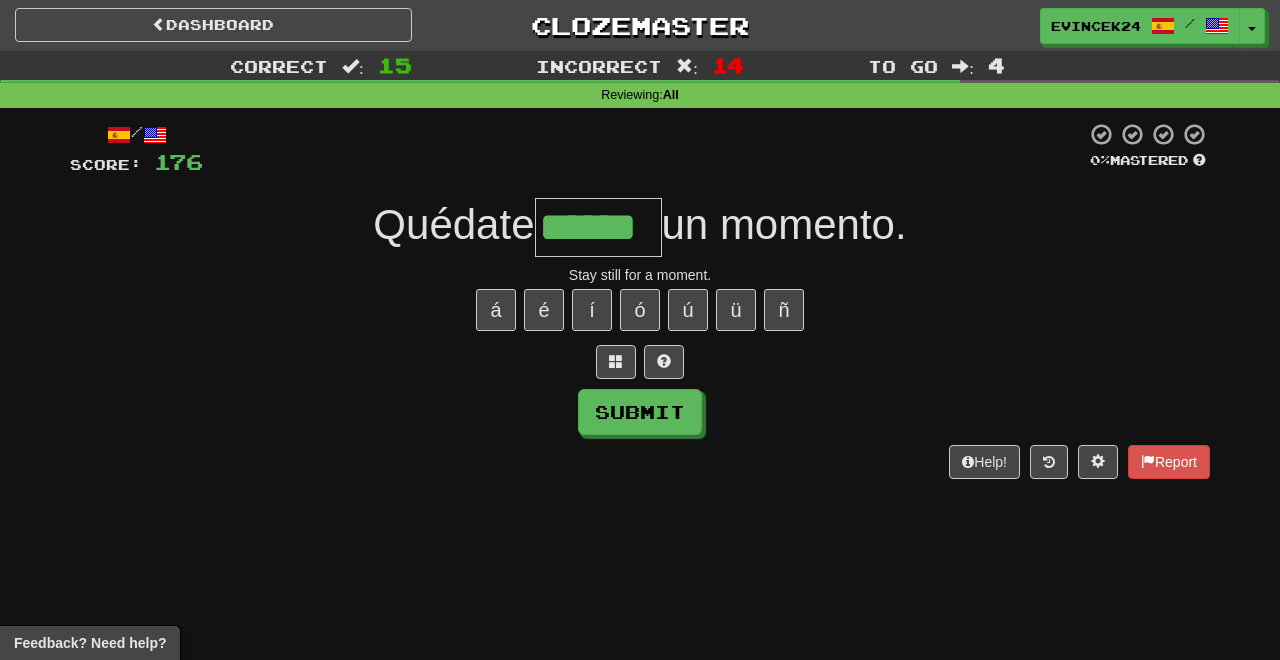 type on "******" 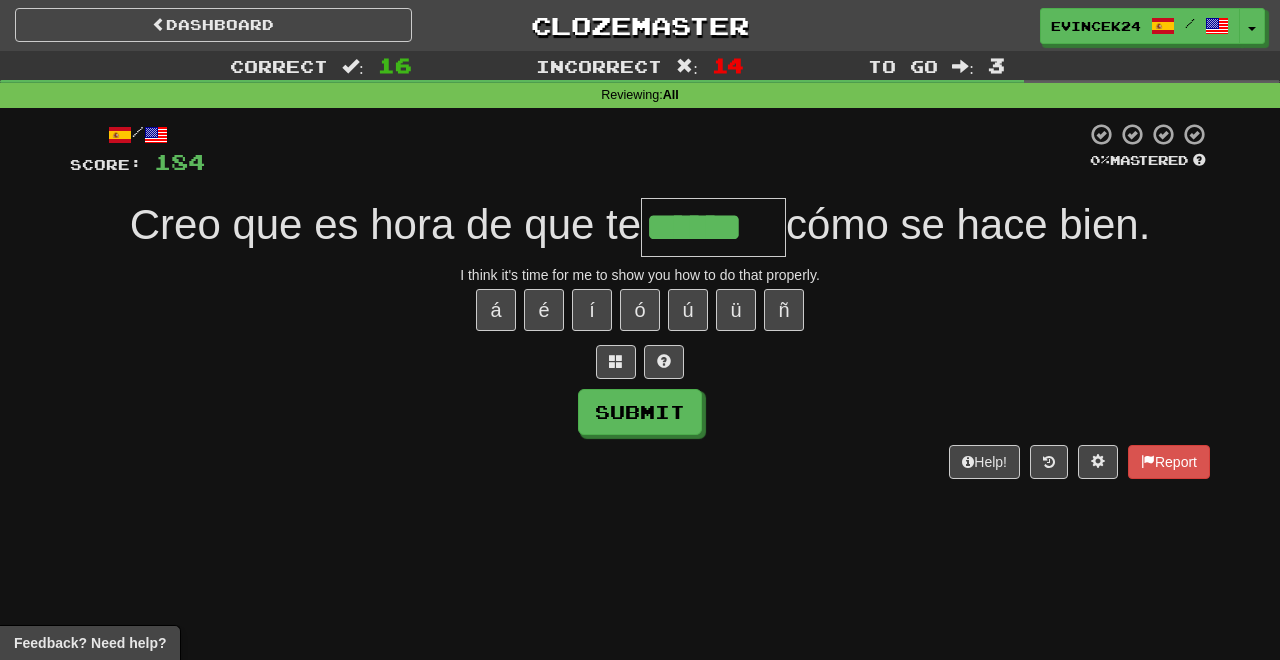 type on "******" 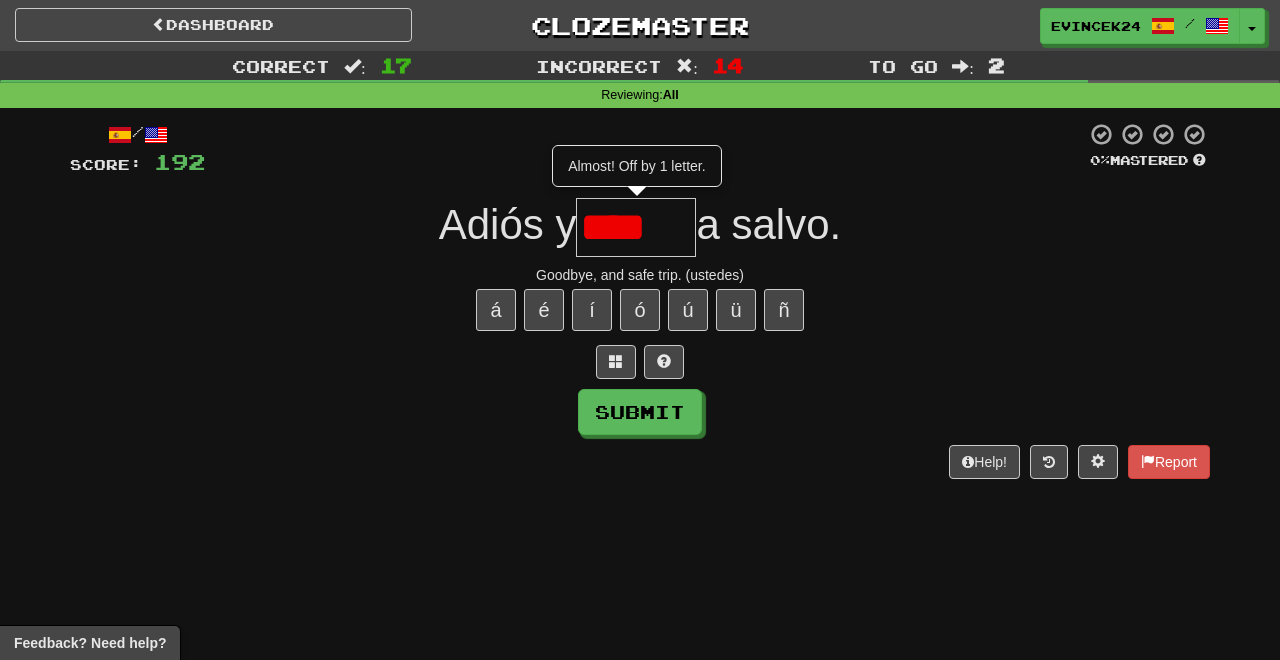 scroll, scrollTop: 0, scrollLeft: 0, axis: both 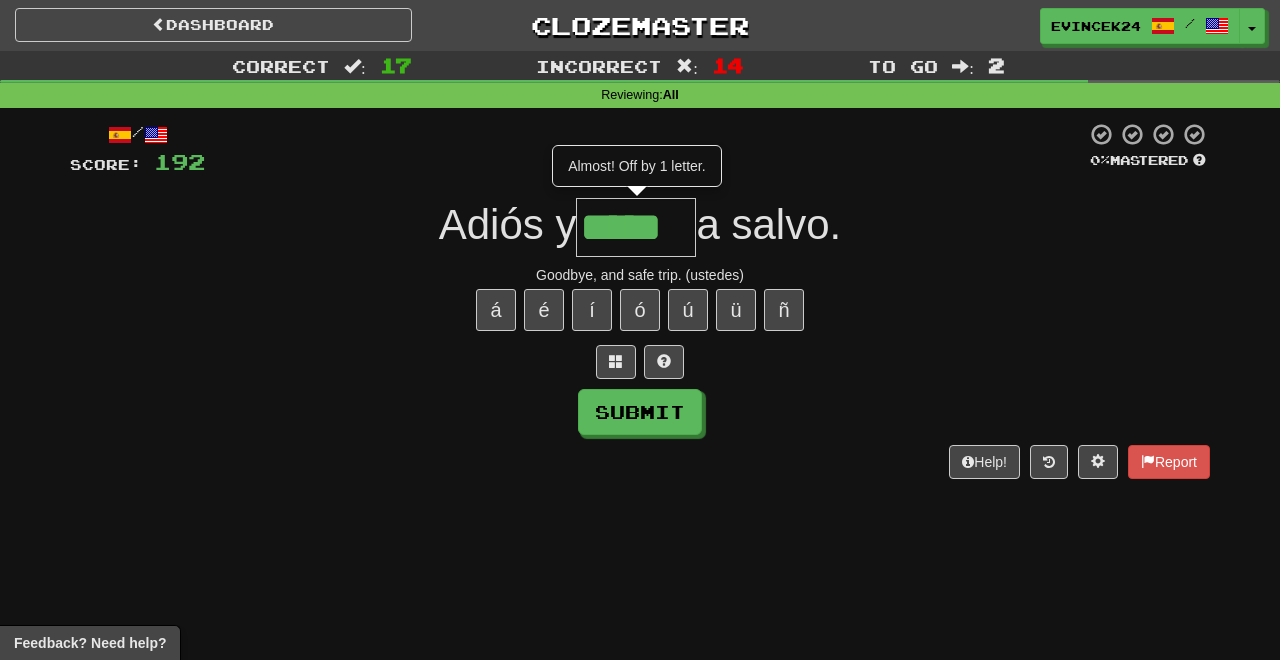type on "*****" 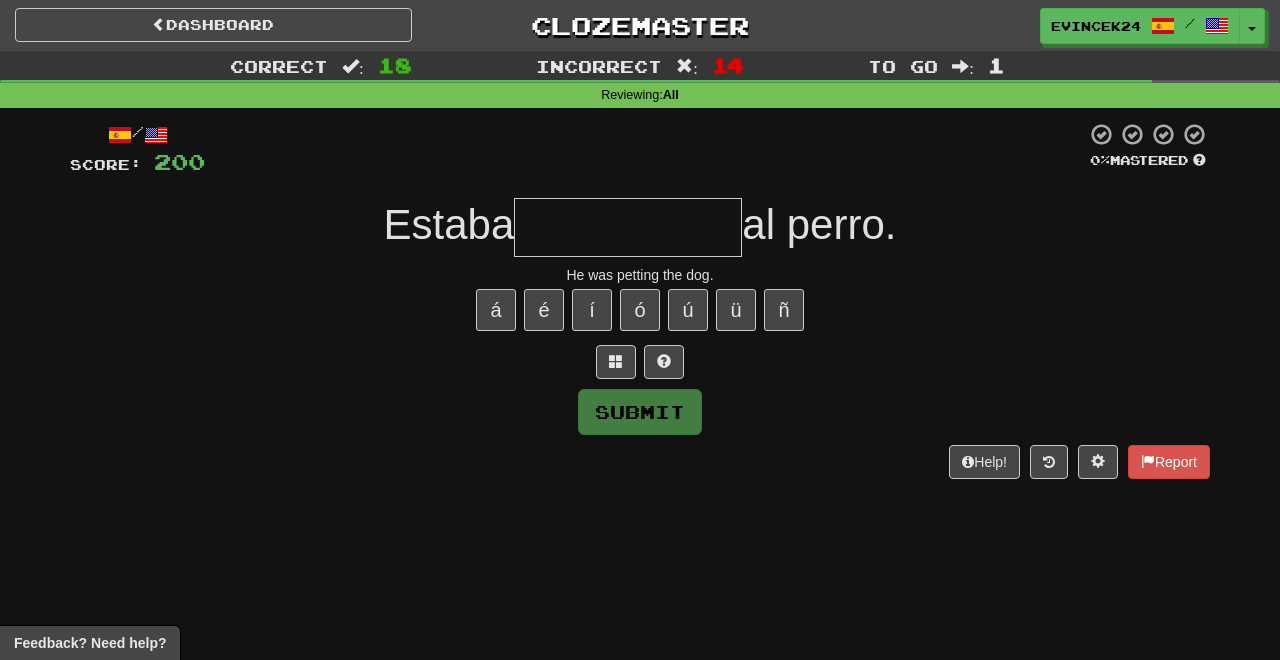 type on "**********" 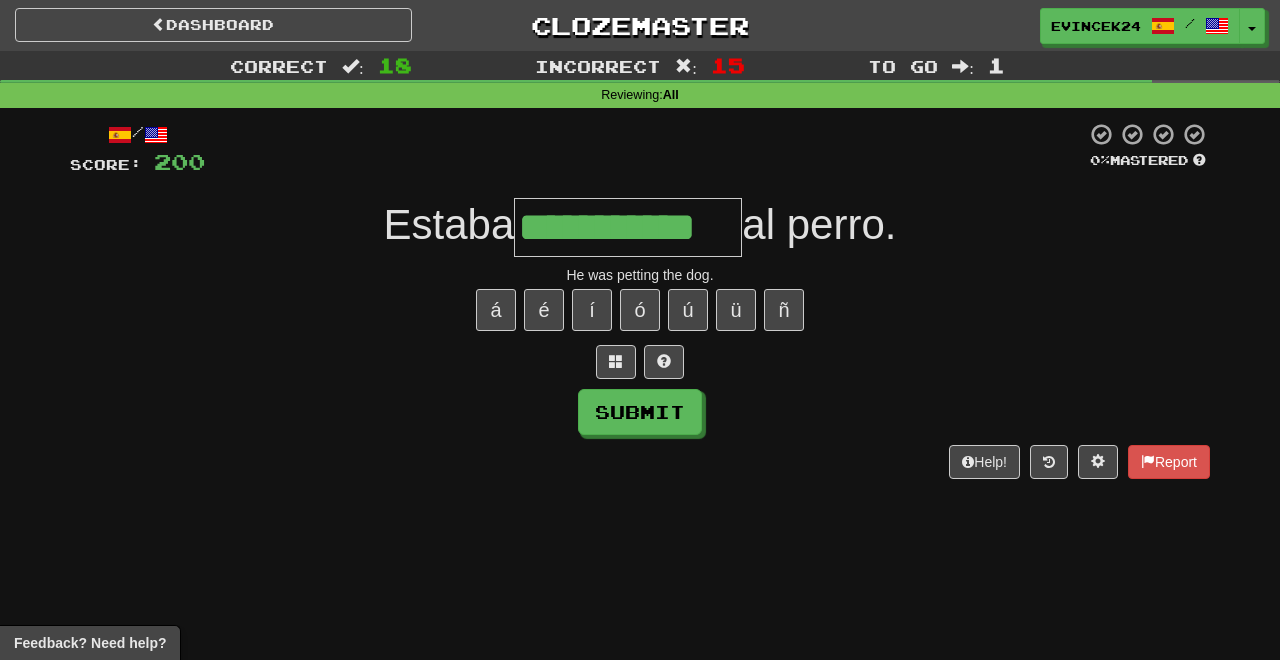 type on "**********" 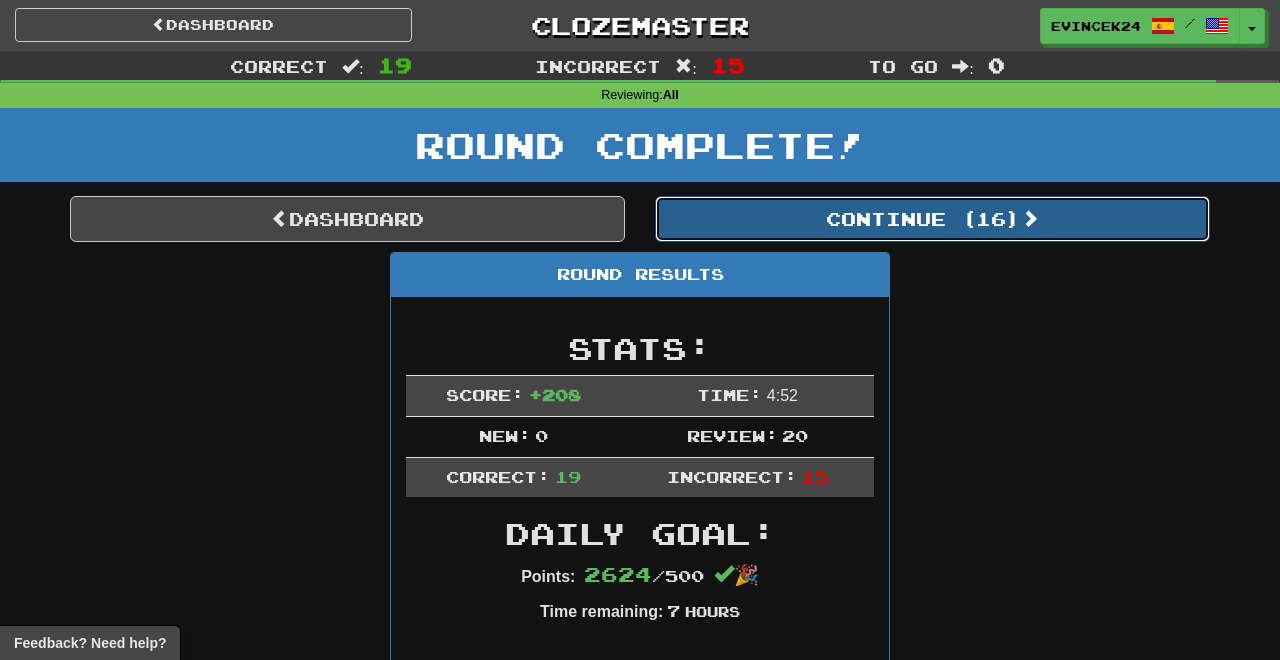 click on "Continue ( 16 )" at bounding box center [932, 219] 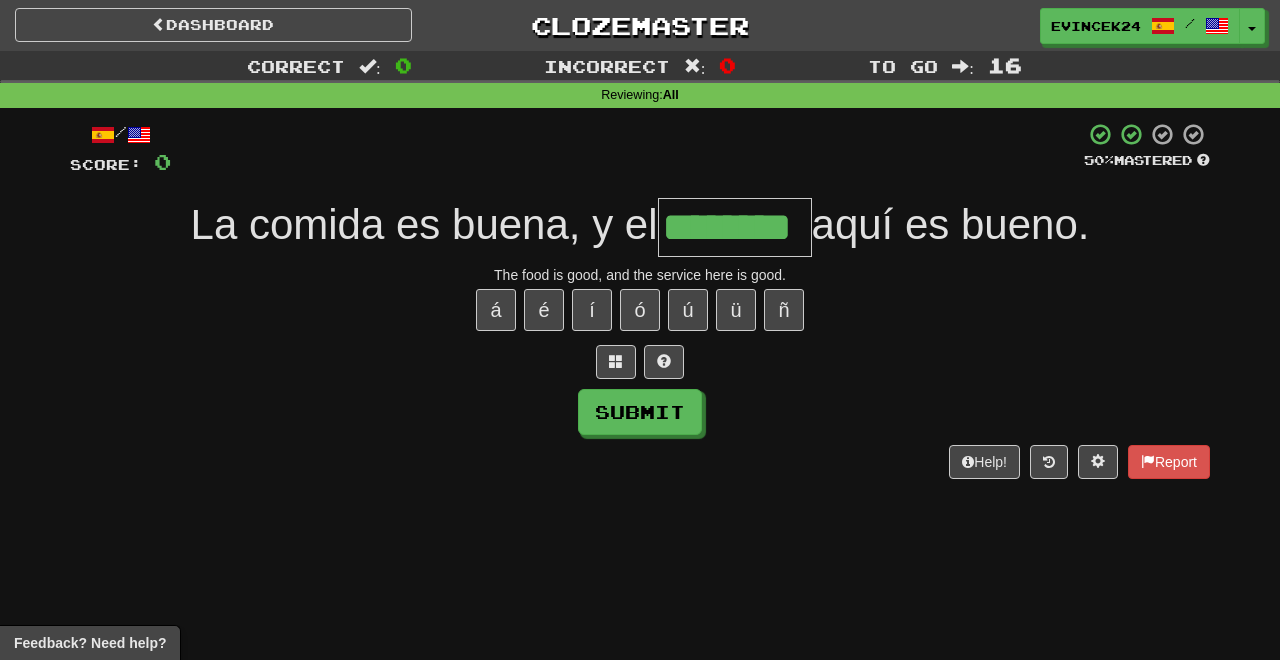 type on "********" 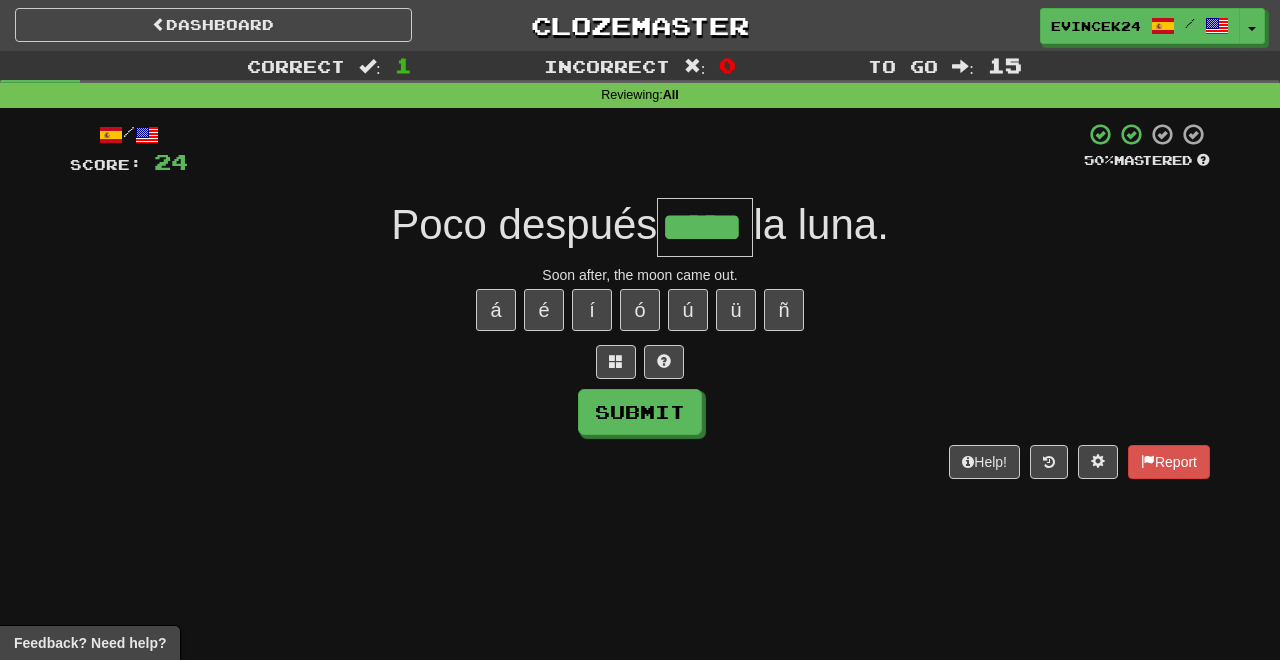 type on "*****" 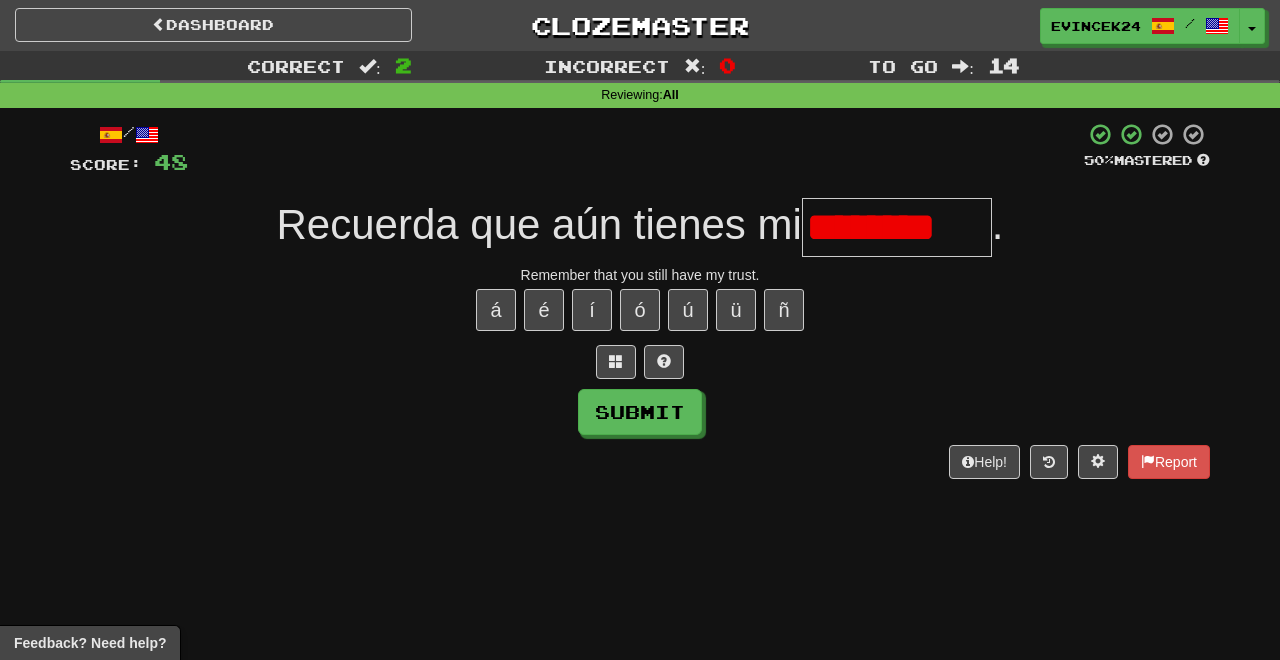 scroll, scrollTop: 0, scrollLeft: 0, axis: both 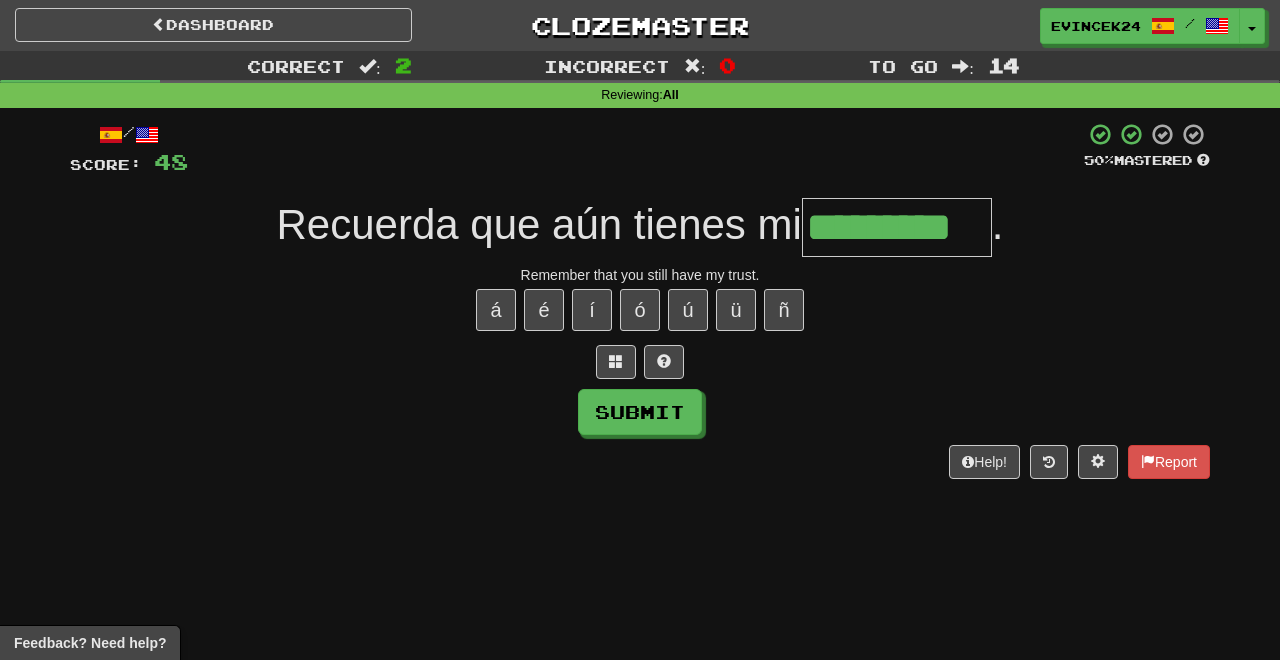 type on "*********" 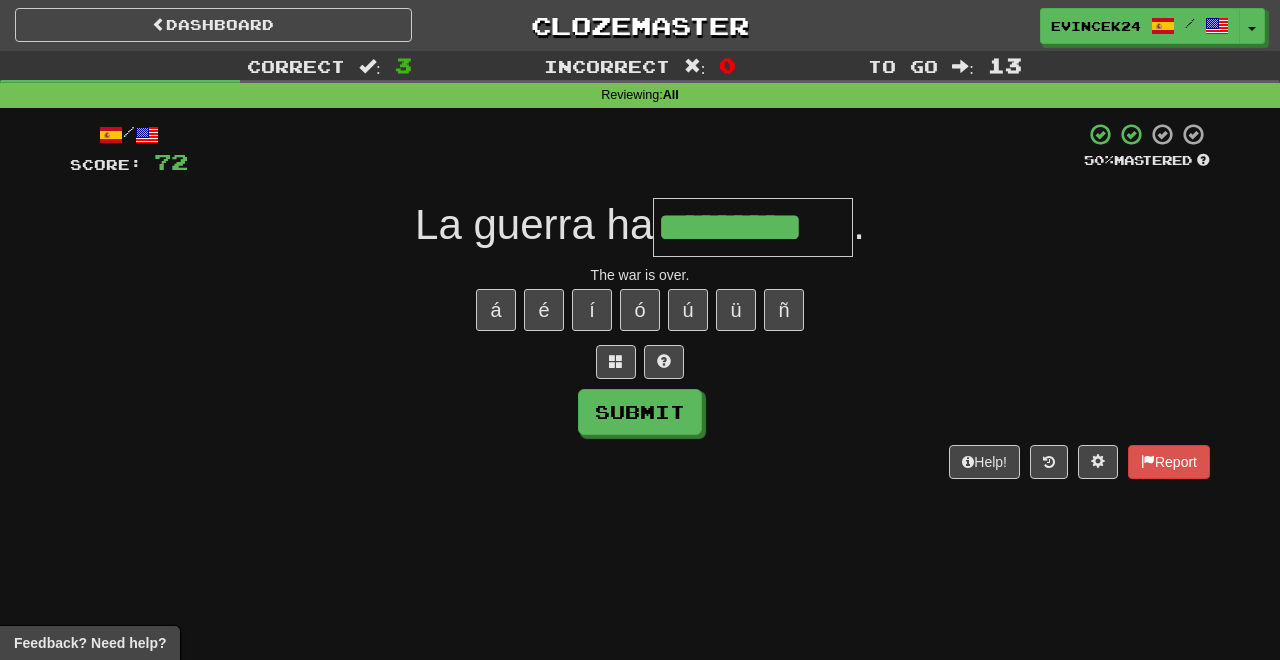 type on "*********" 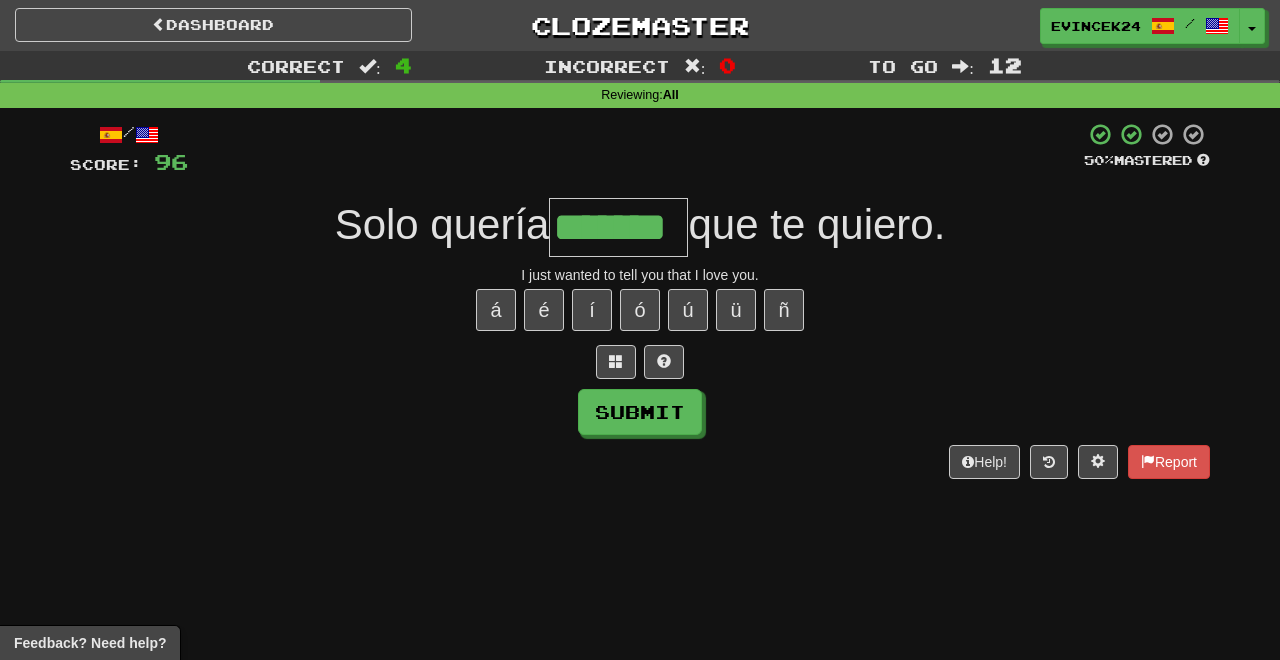 type on "*******" 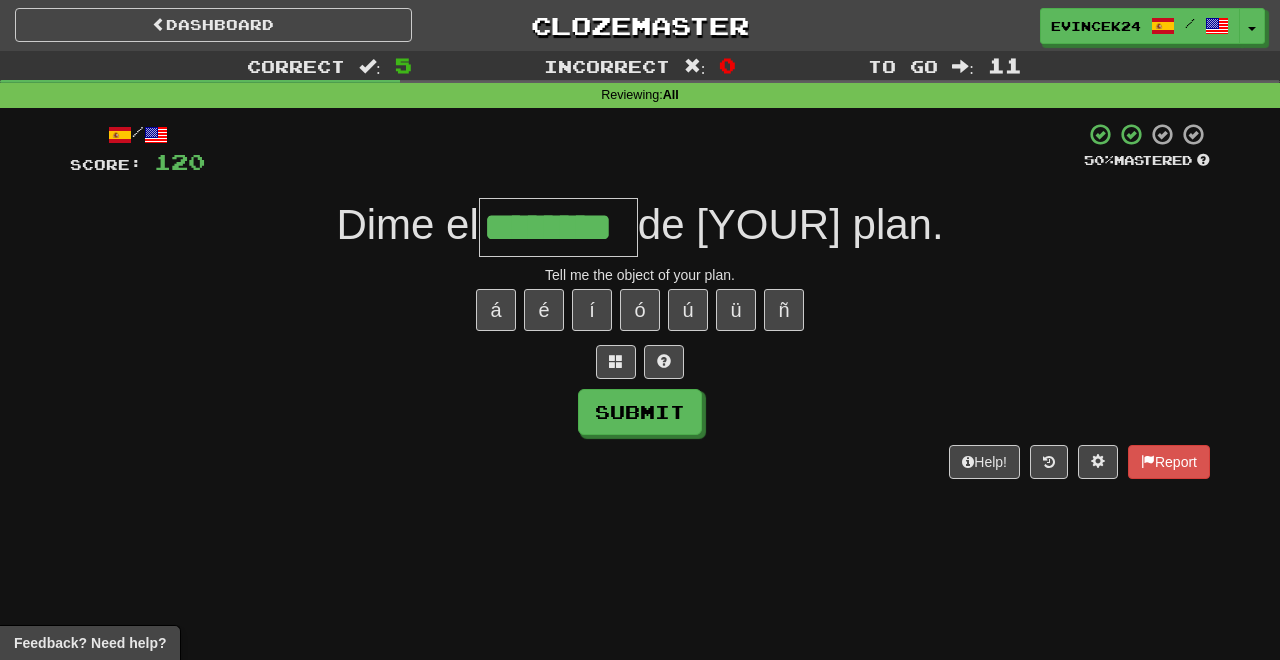 type on "********" 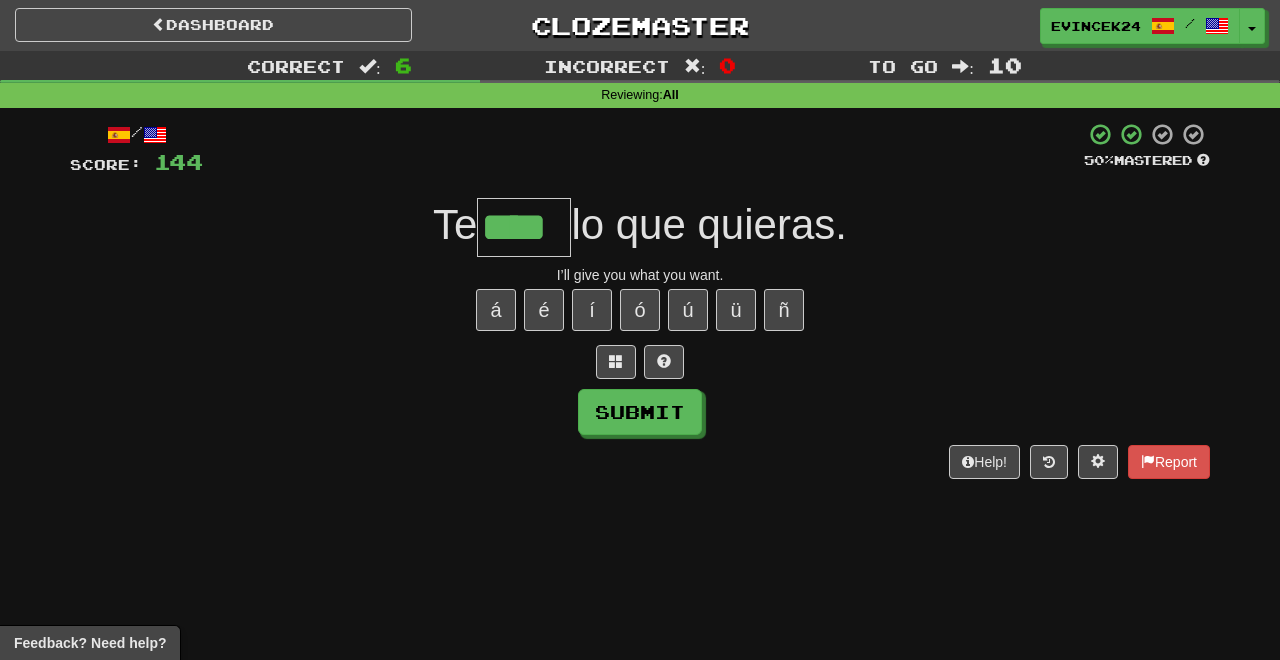 type on "****" 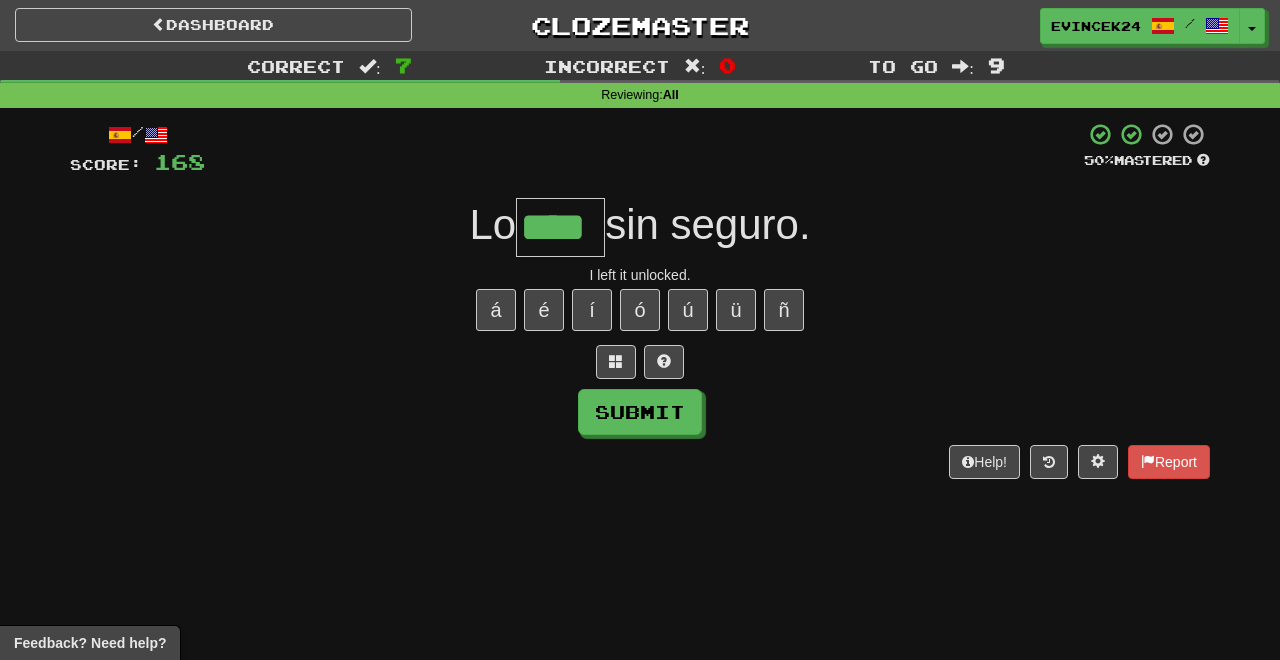 type on "****" 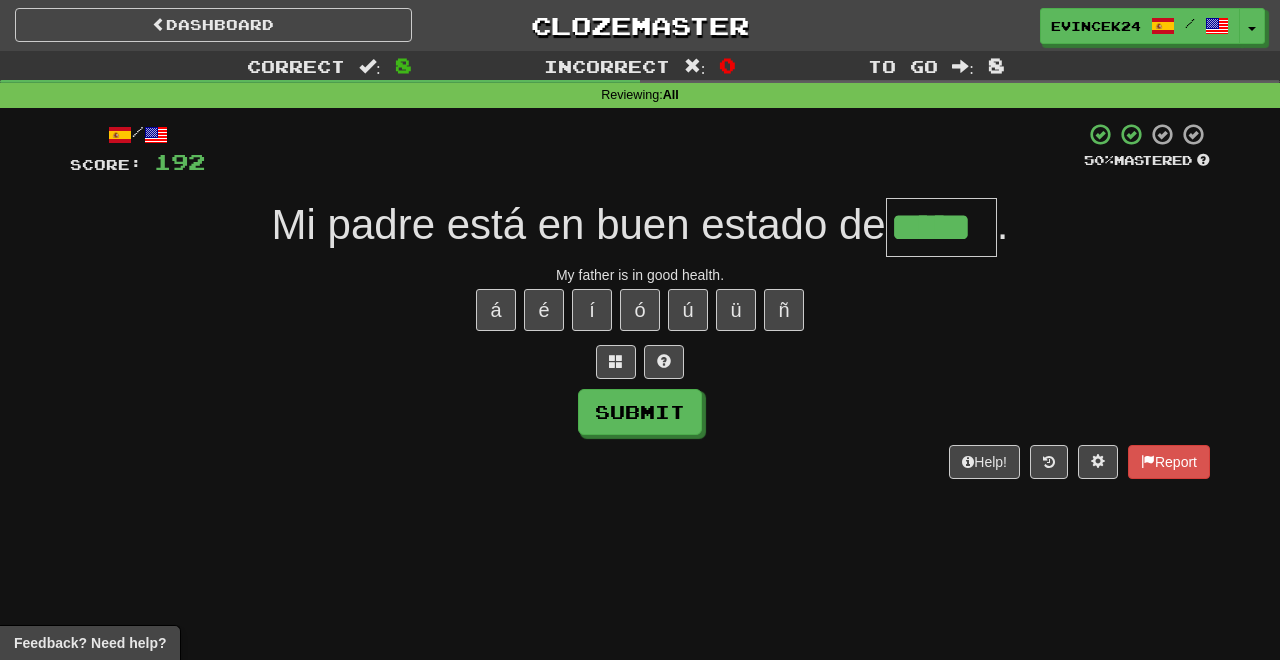 type on "*****" 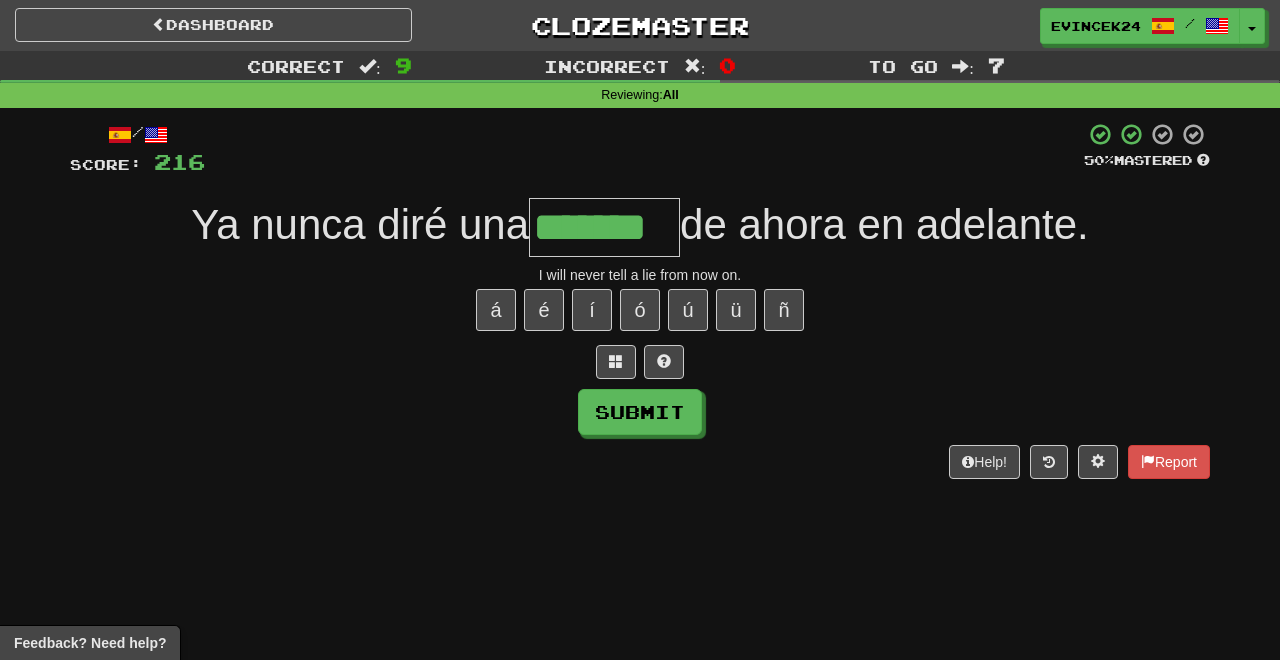 type on "*******" 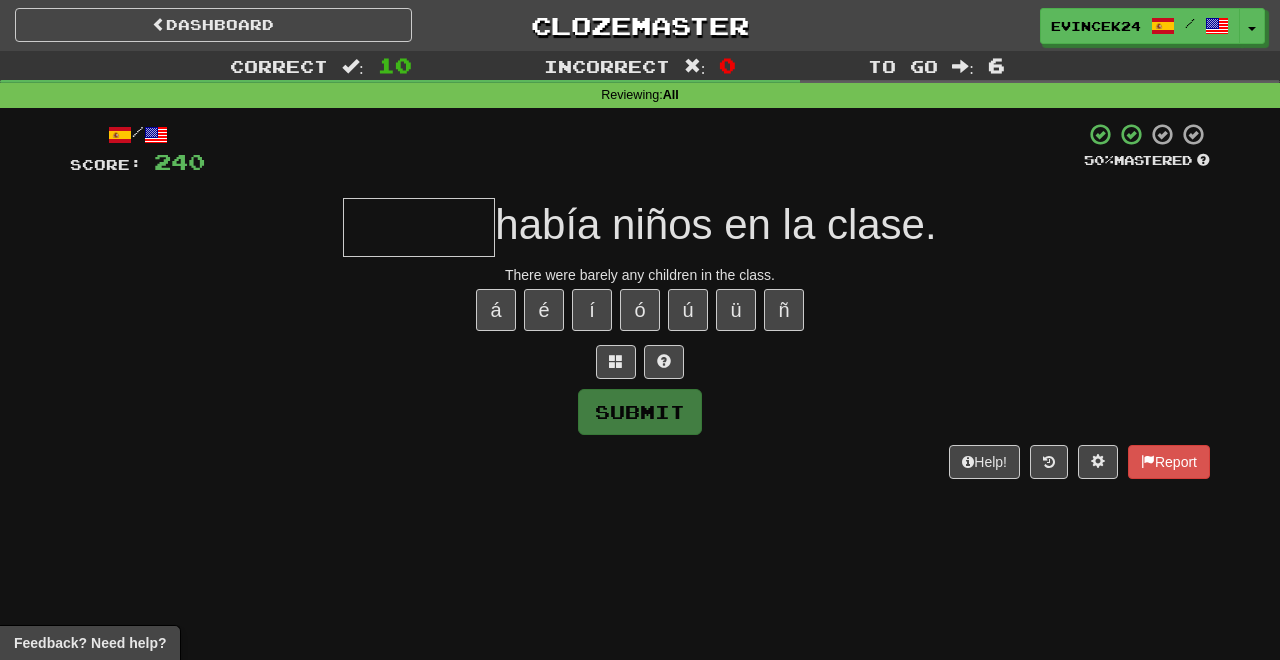 type on "*" 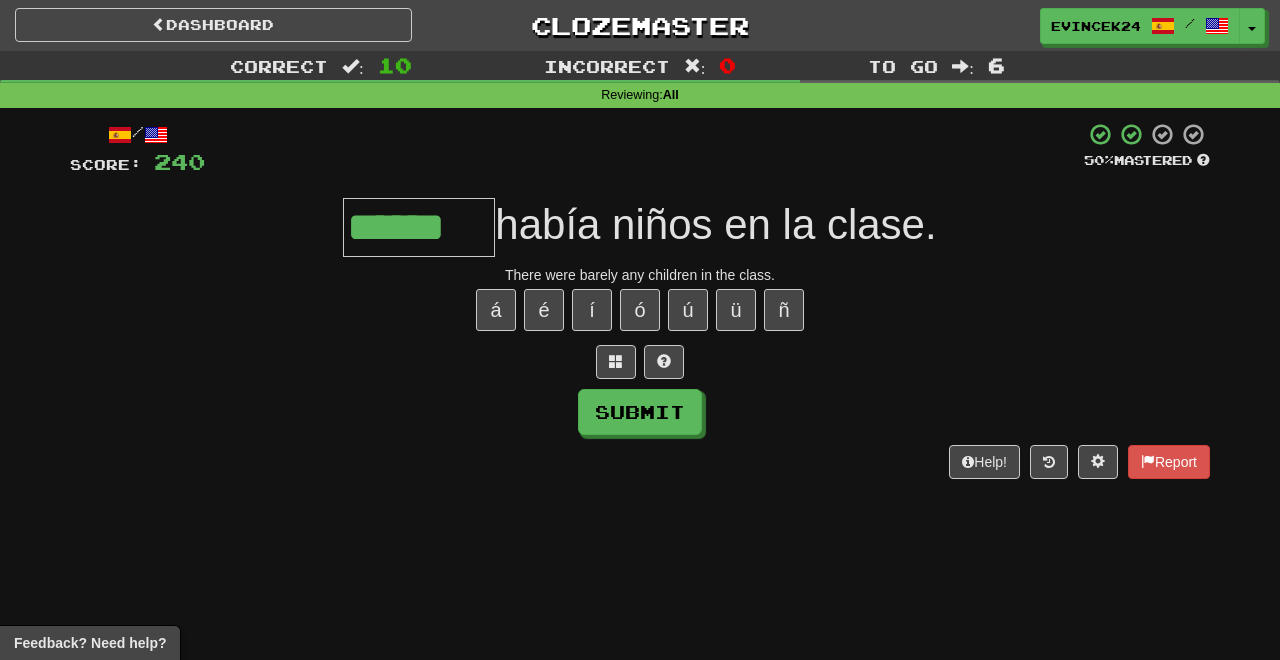 type on "******" 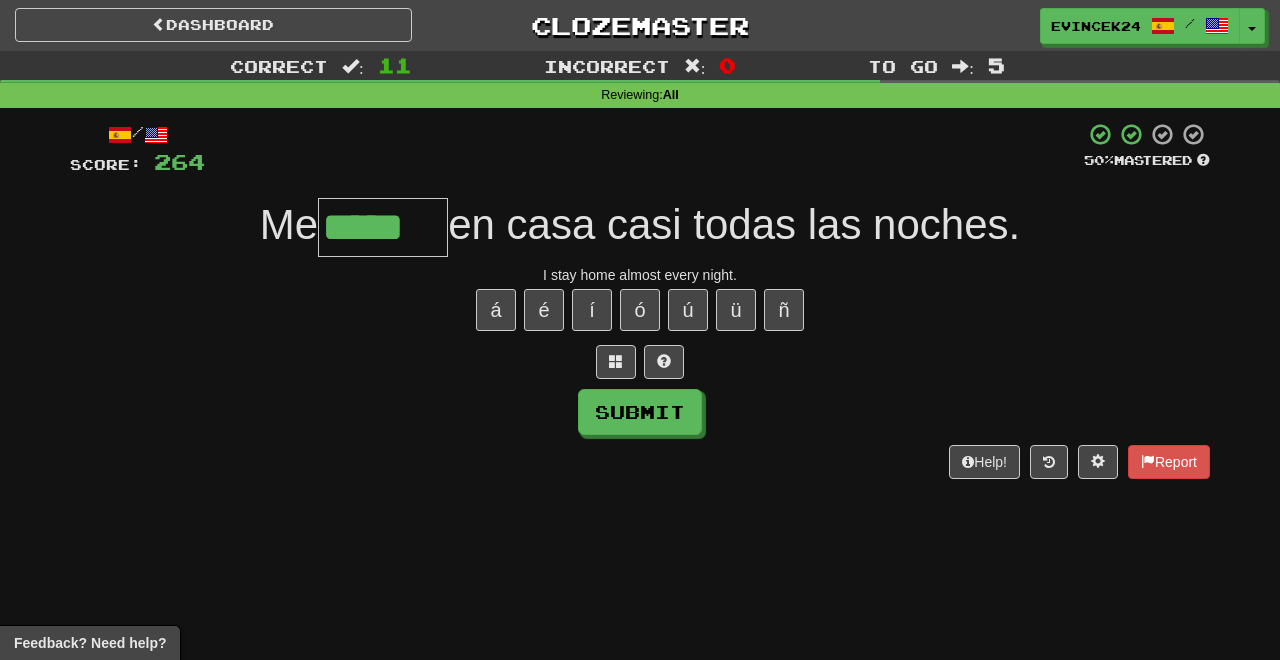 type on "*****" 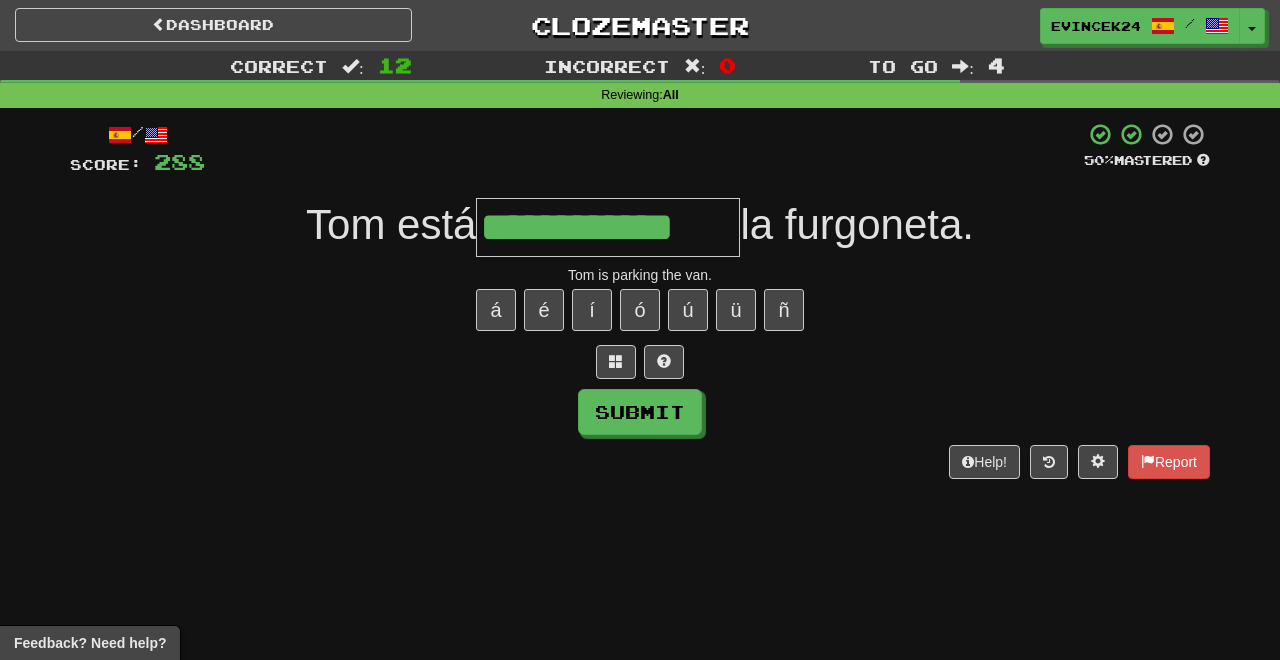 type on "**********" 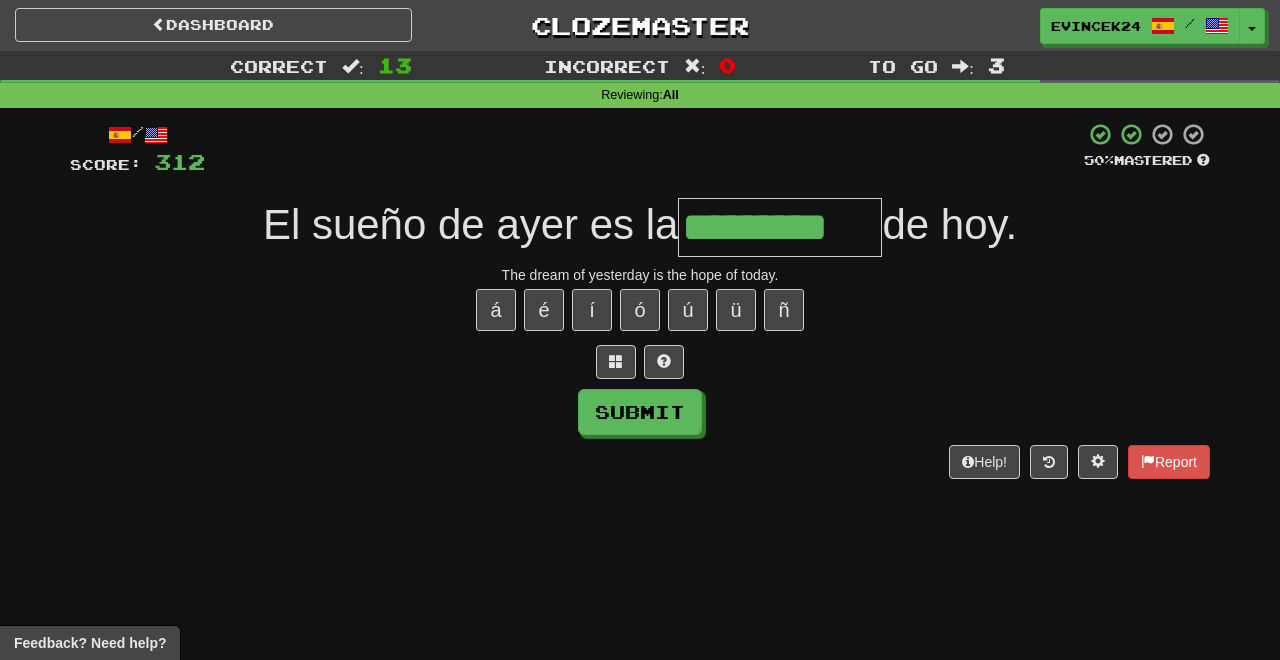 type on "*********" 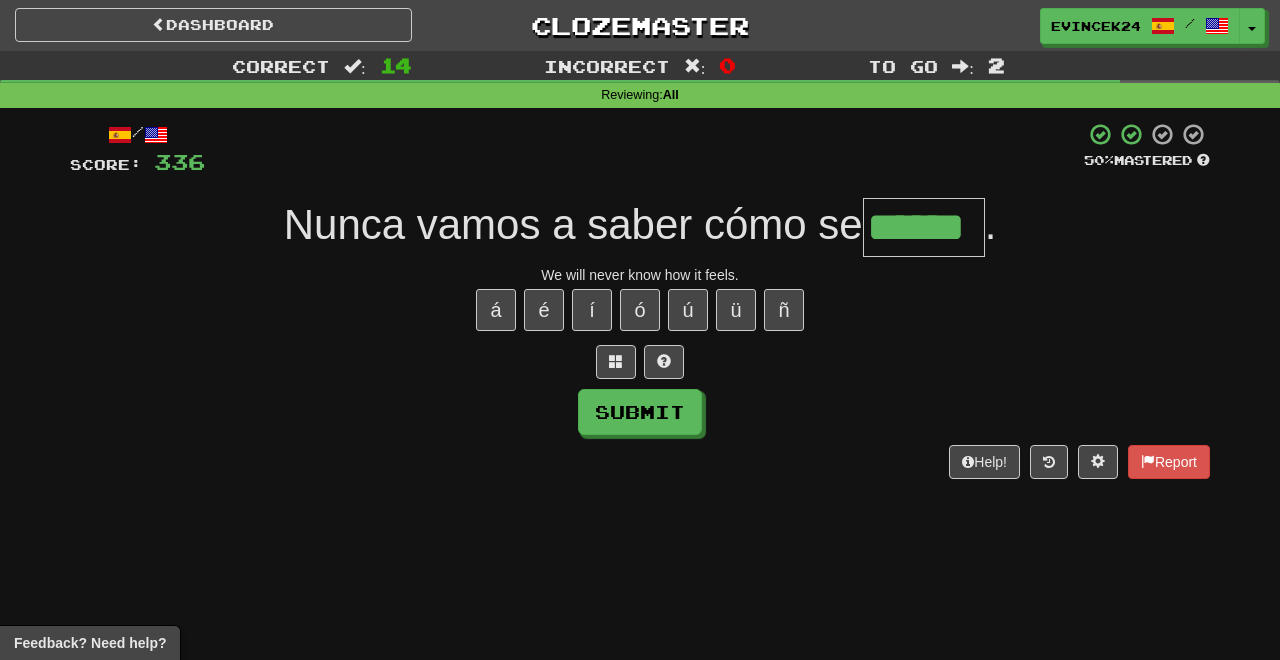 type on "******" 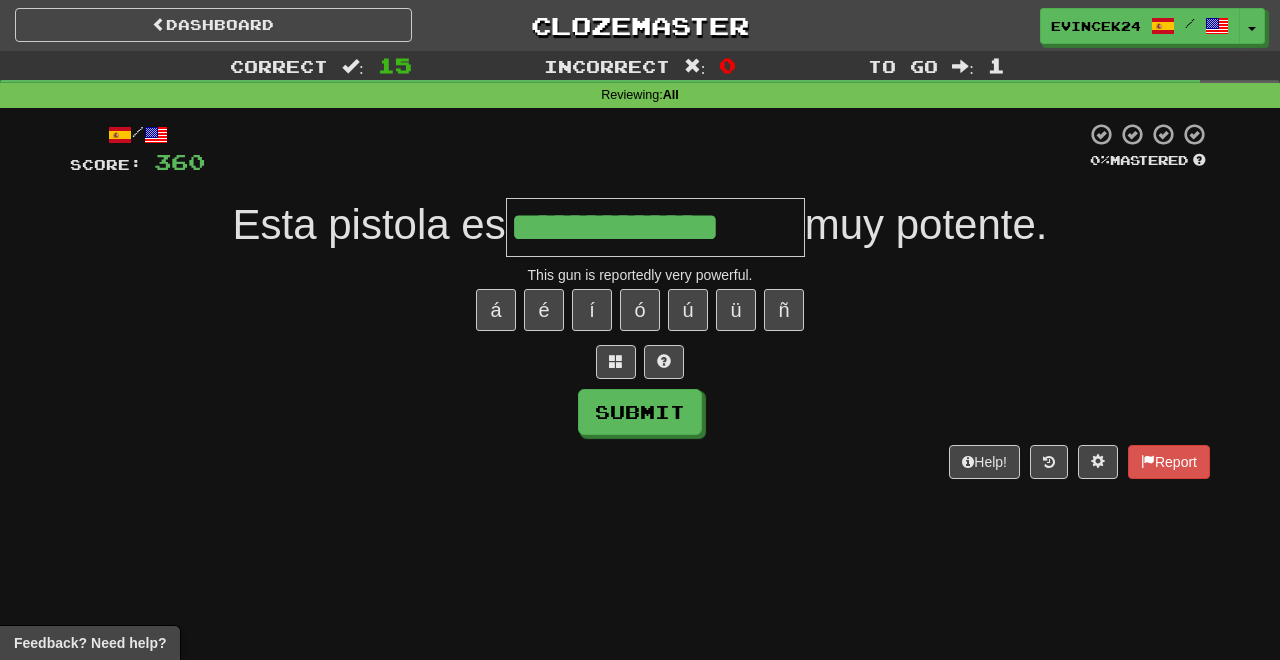type on "**********" 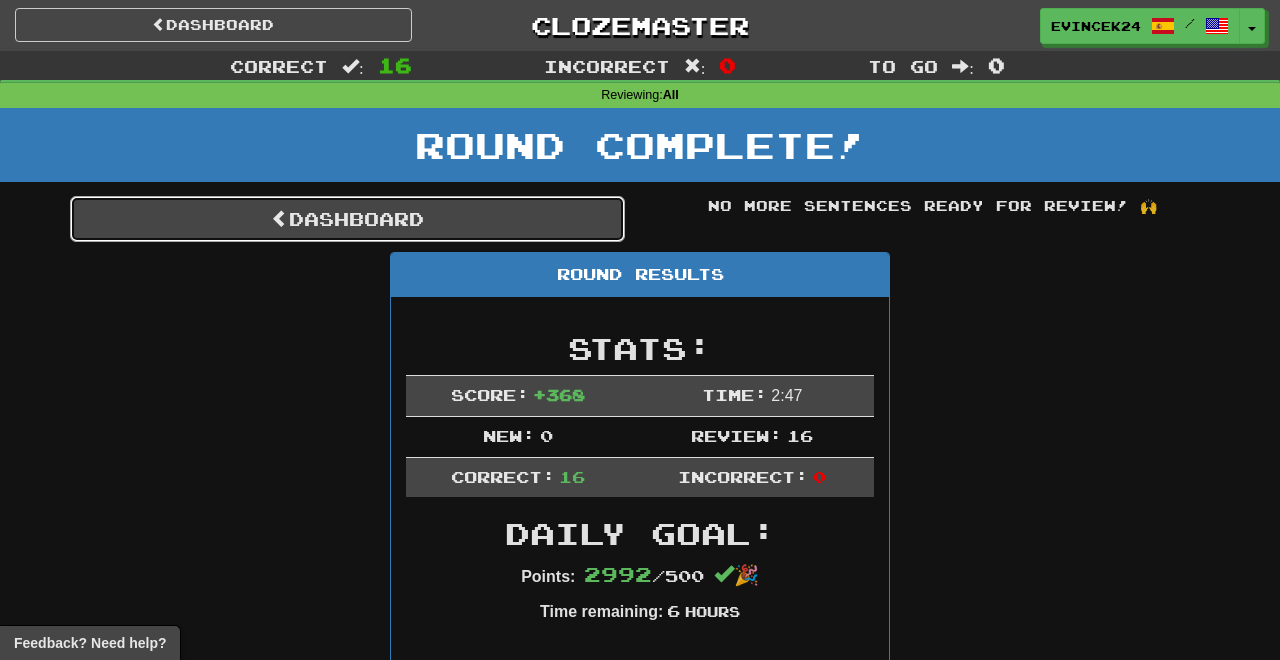 click on "Dashboard" at bounding box center [347, 219] 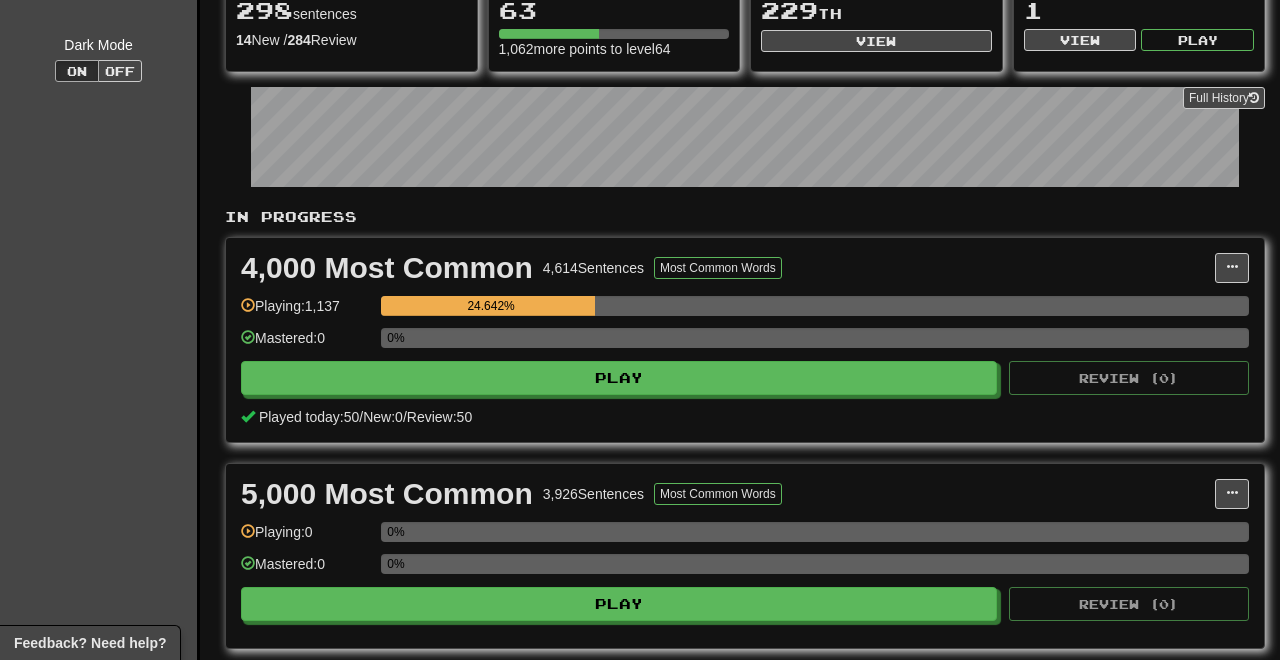 scroll, scrollTop: 226, scrollLeft: 0, axis: vertical 